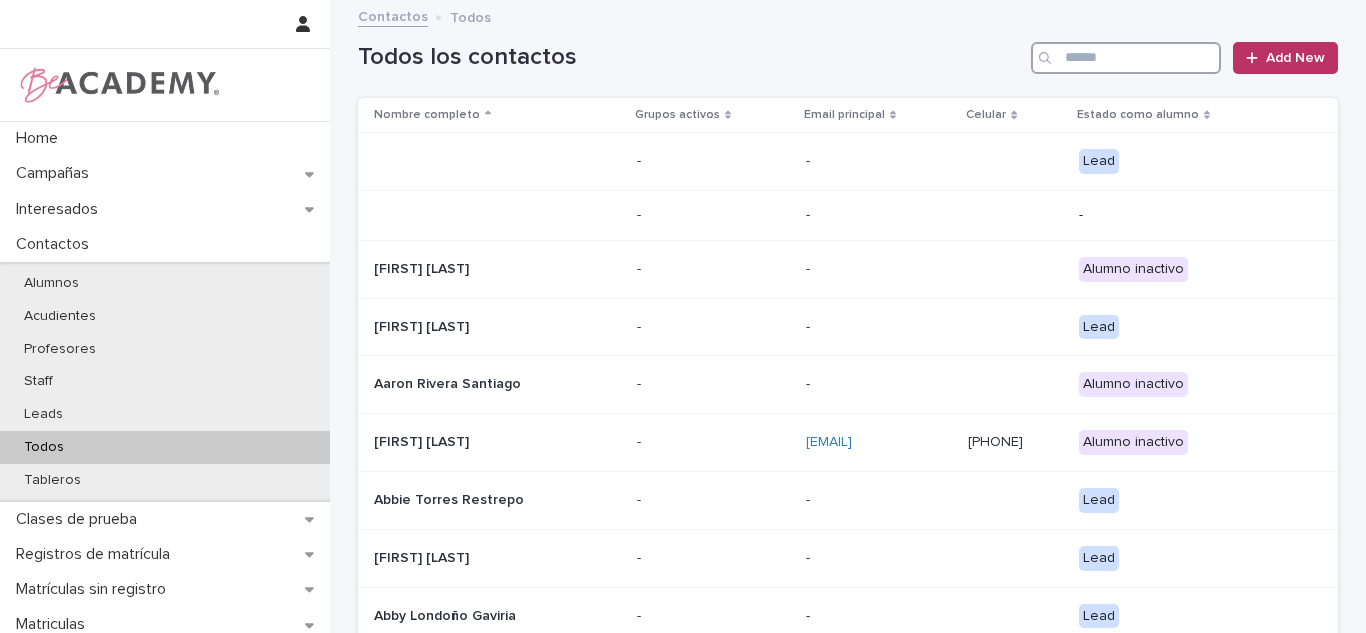 scroll, scrollTop: 0, scrollLeft: 0, axis: both 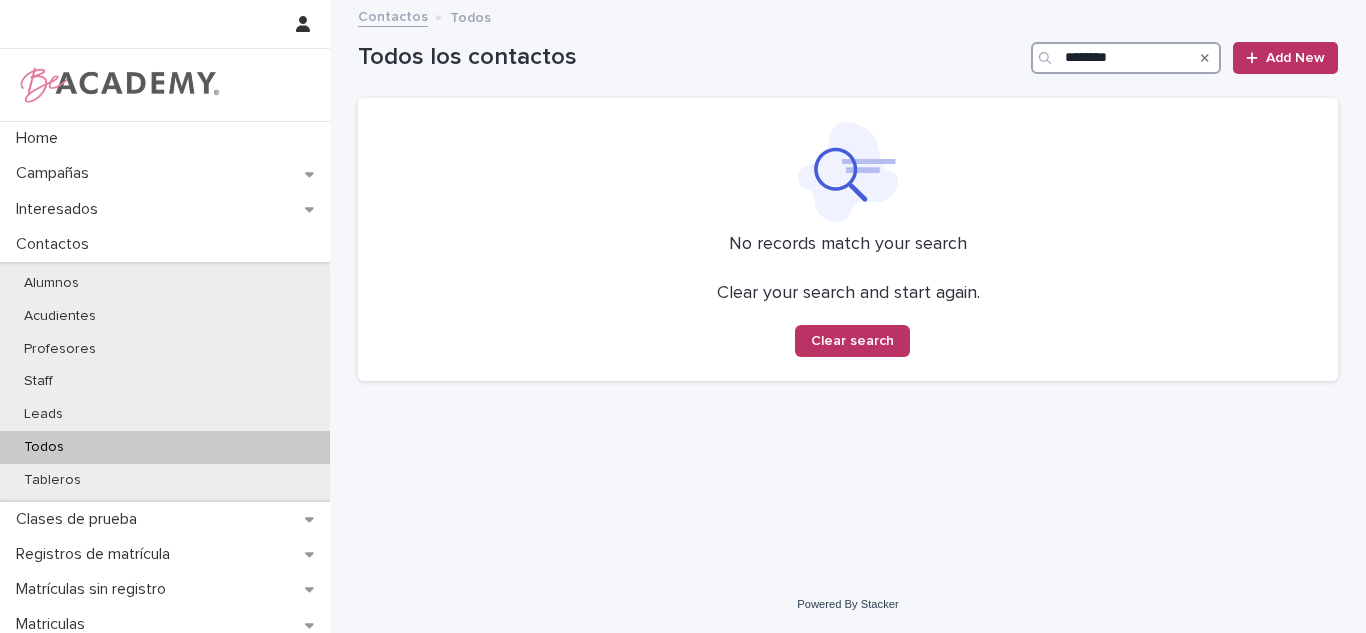click on "********" at bounding box center [1126, 58] 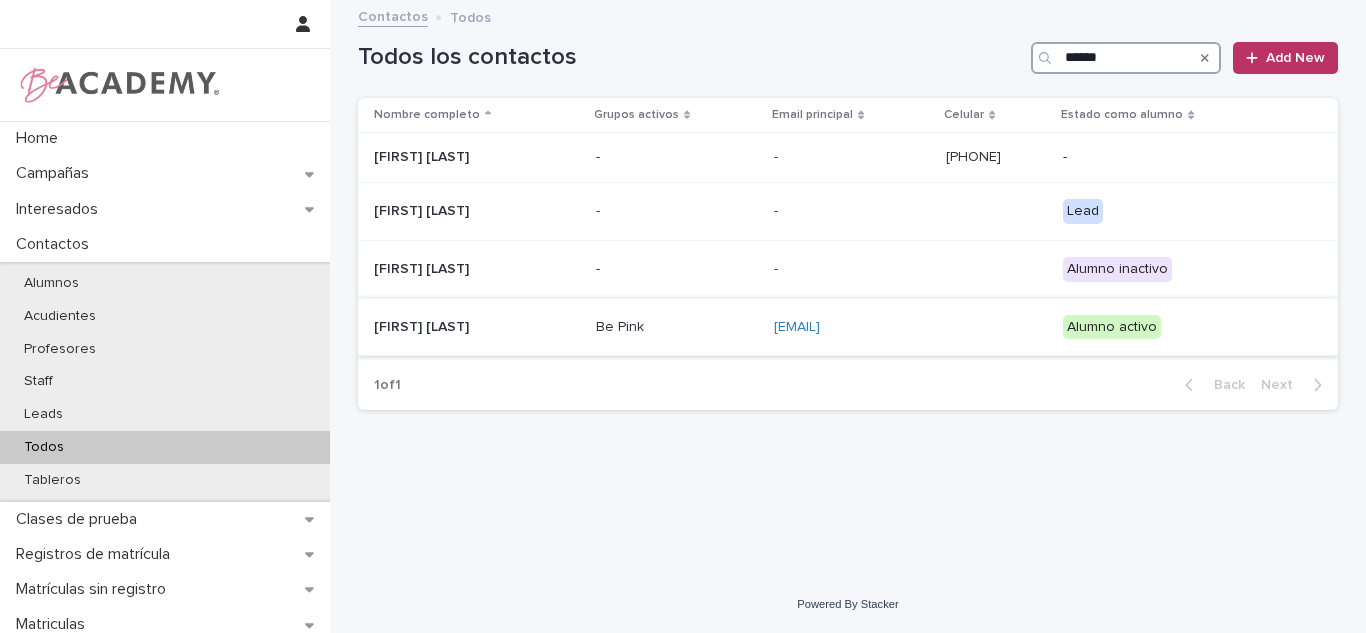 type on "******" 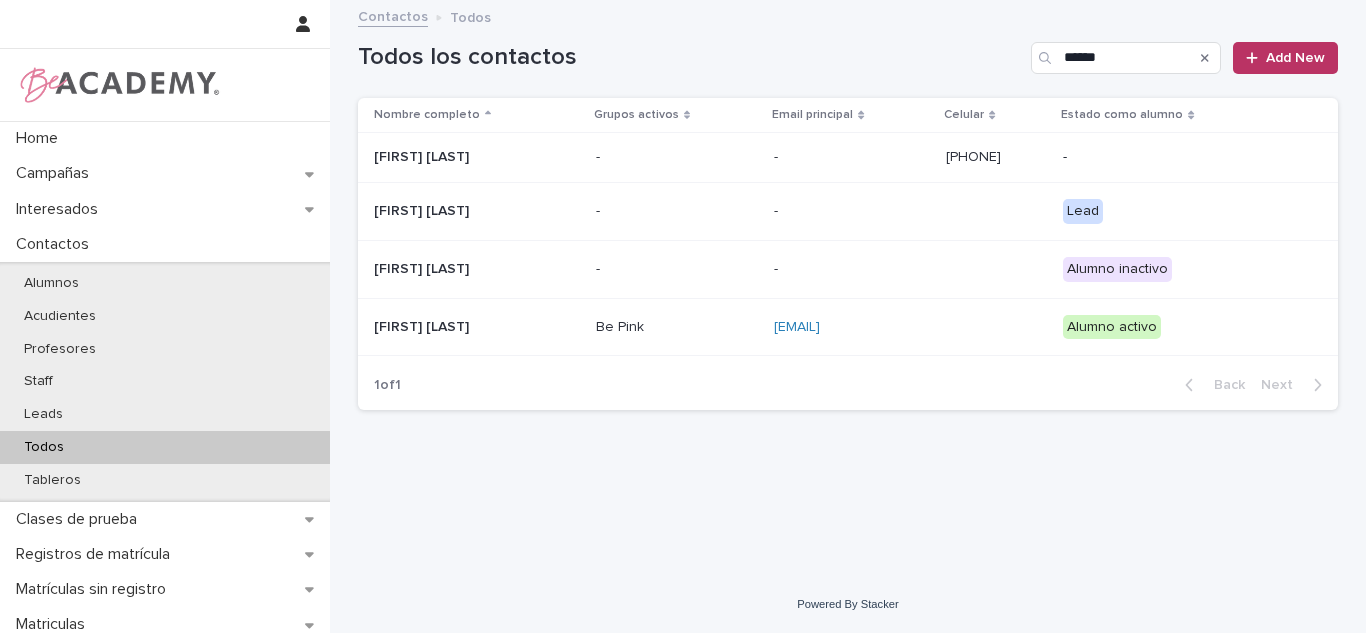click on "[FIRST] [LAST]" at bounding box center [474, 327] 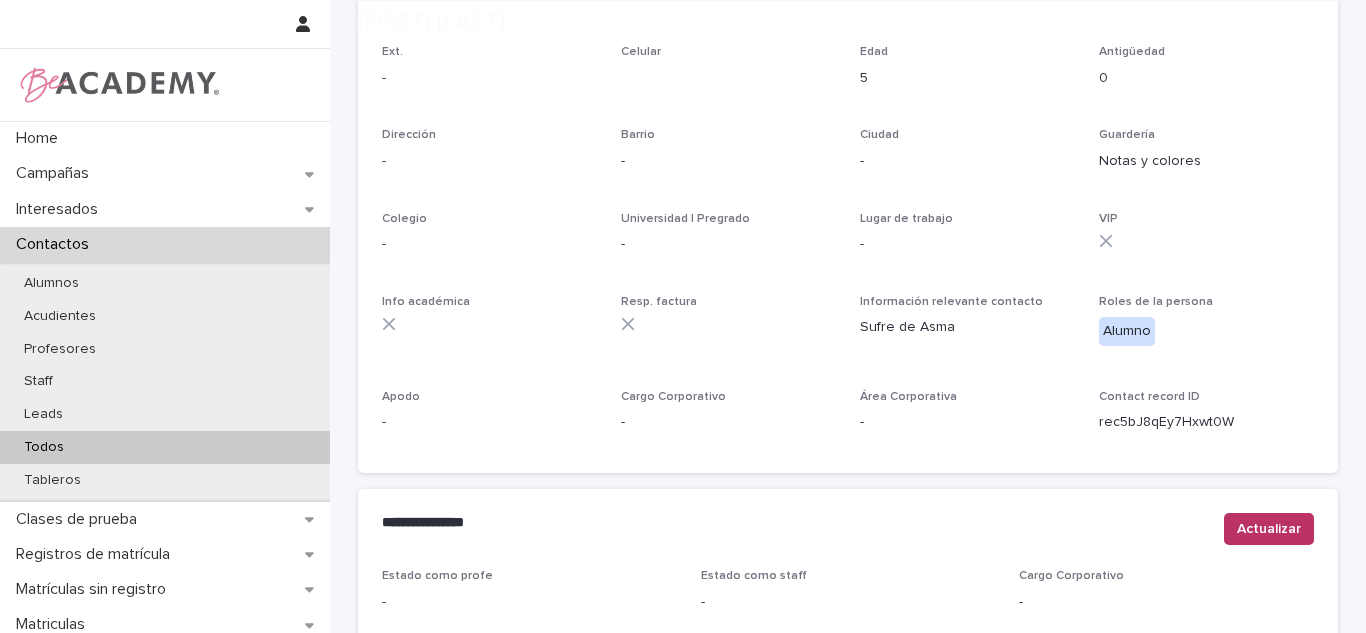 scroll, scrollTop: 855, scrollLeft: 0, axis: vertical 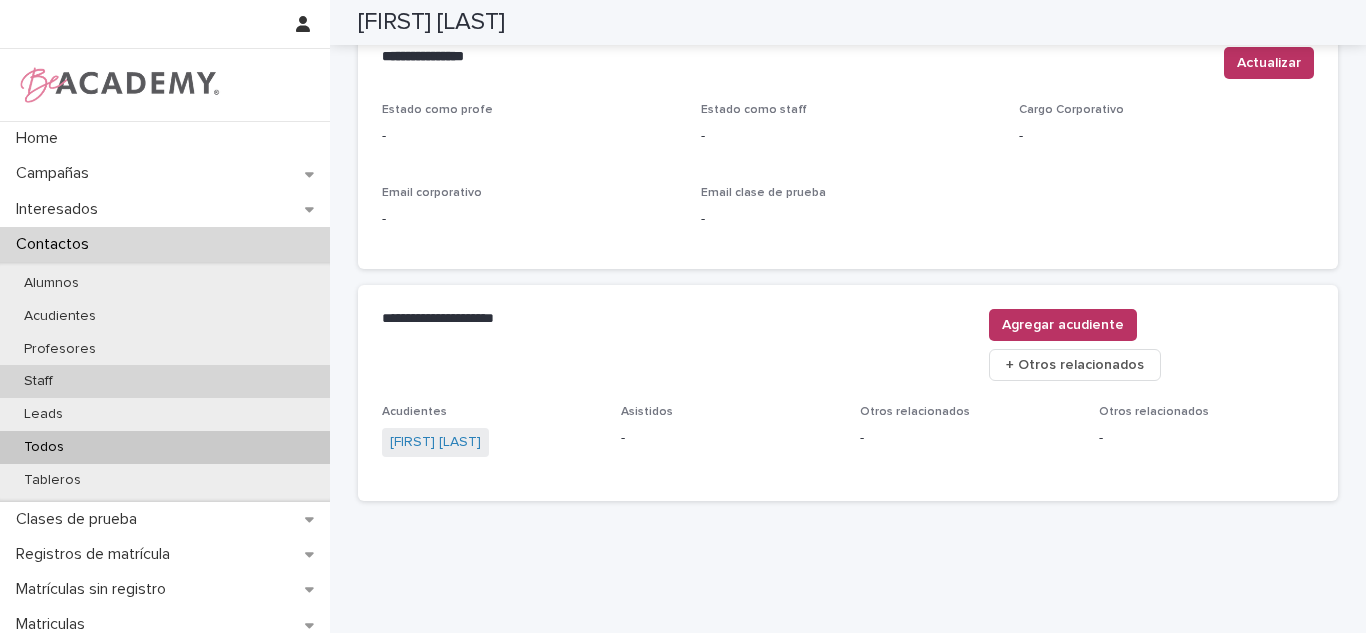 click on "Staff" at bounding box center [38, 381] 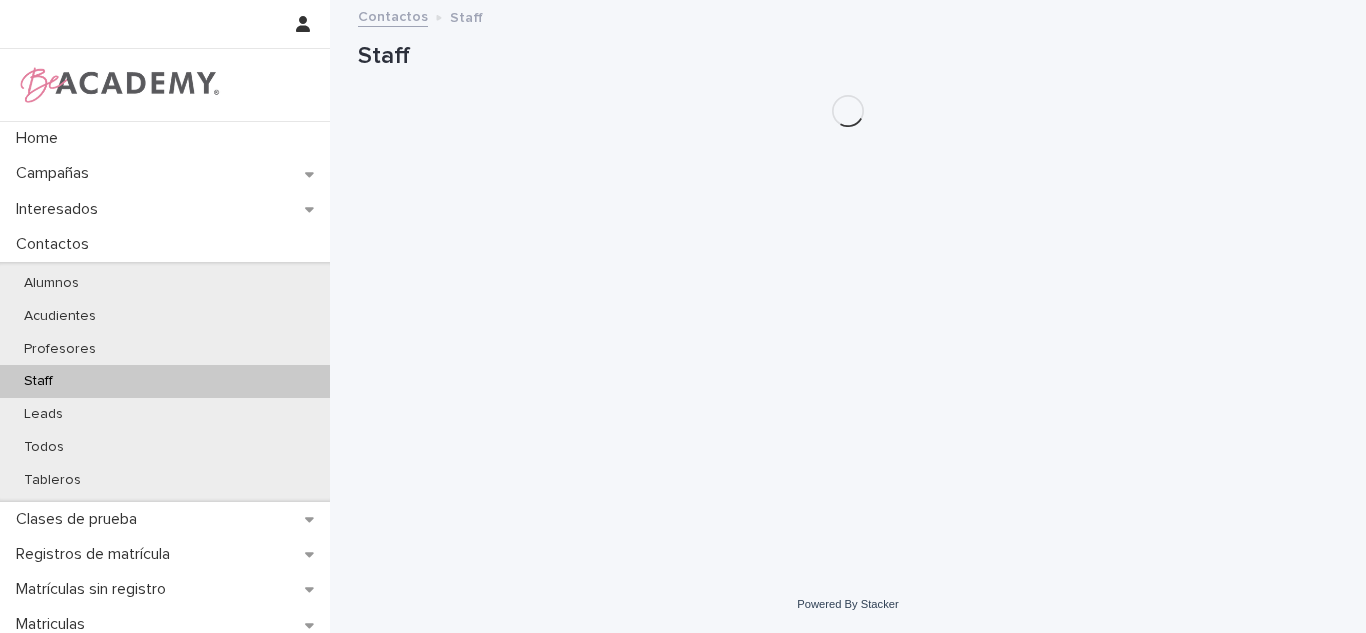 scroll, scrollTop: 0, scrollLeft: 0, axis: both 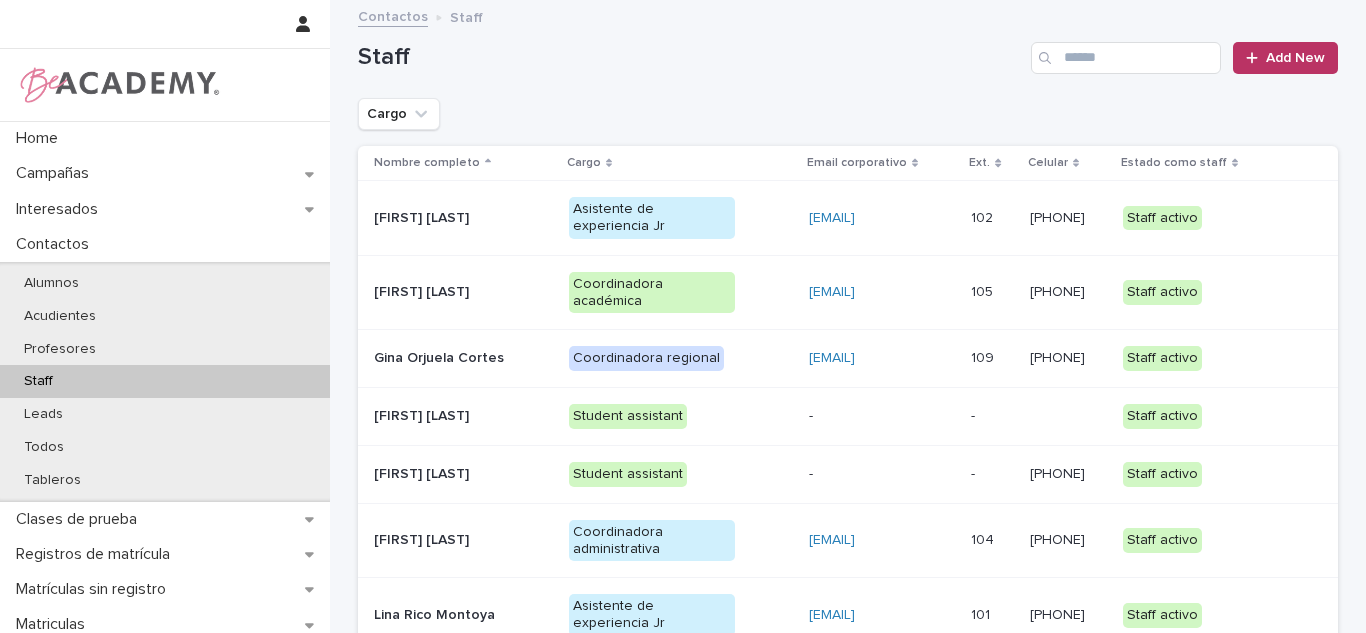 click on "[FIRST] [LAST]" at bounding box center [457, 218] 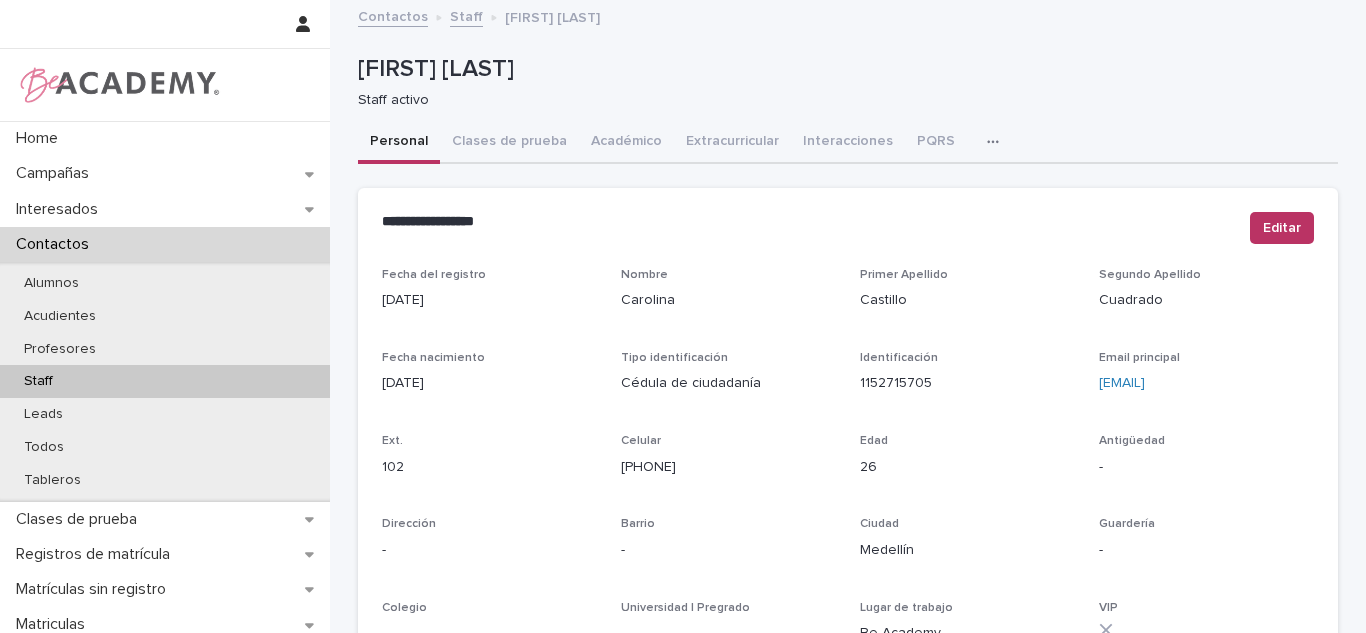 click 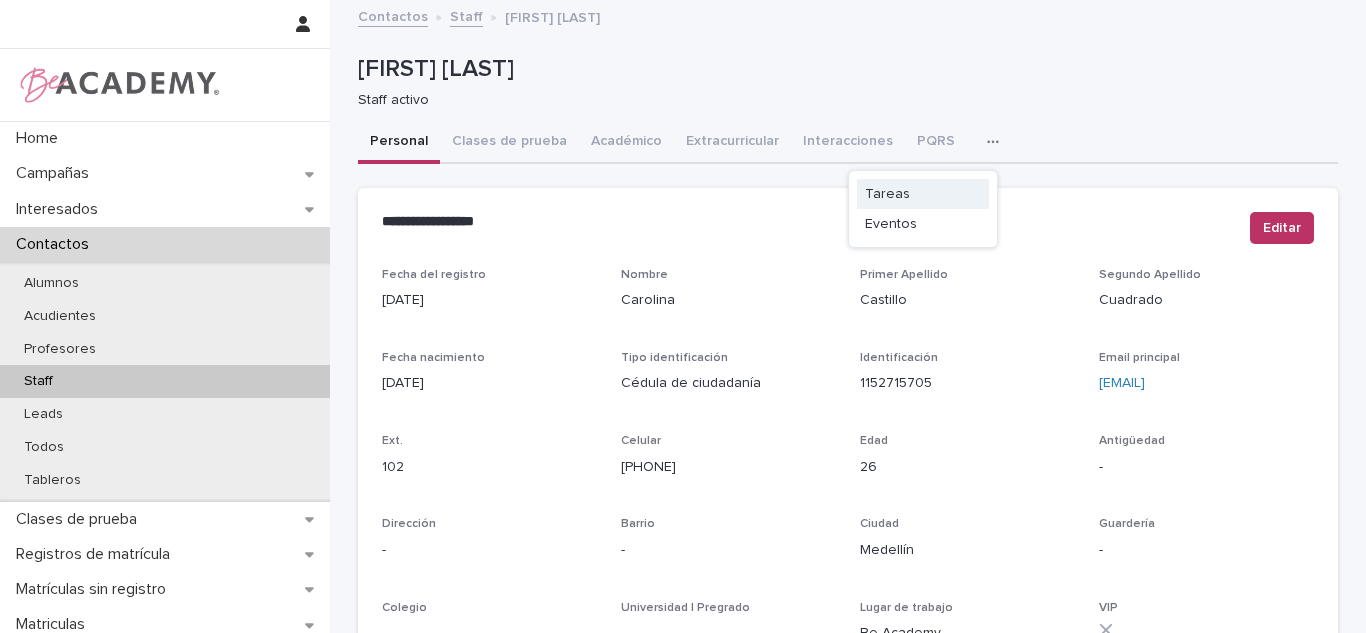 click on "Tareas" at bounding box center [923, 194] 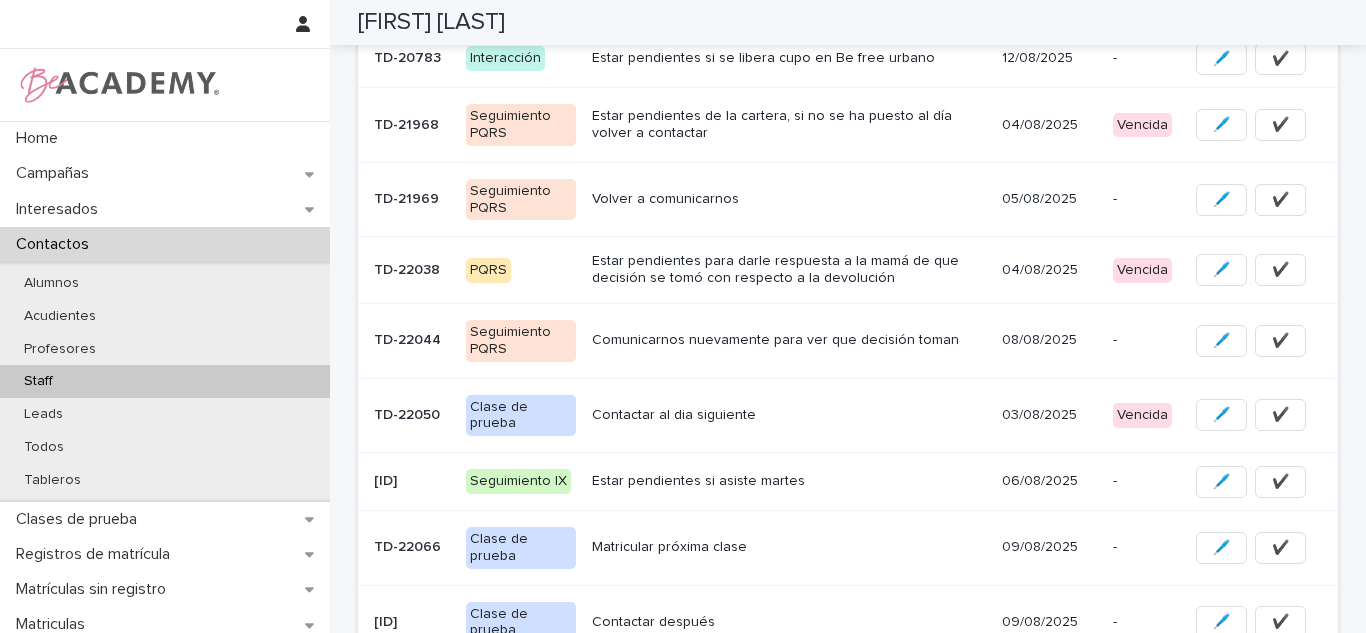 scroll, scrollTop: 663, scrollLeft: 0, axis: vertical 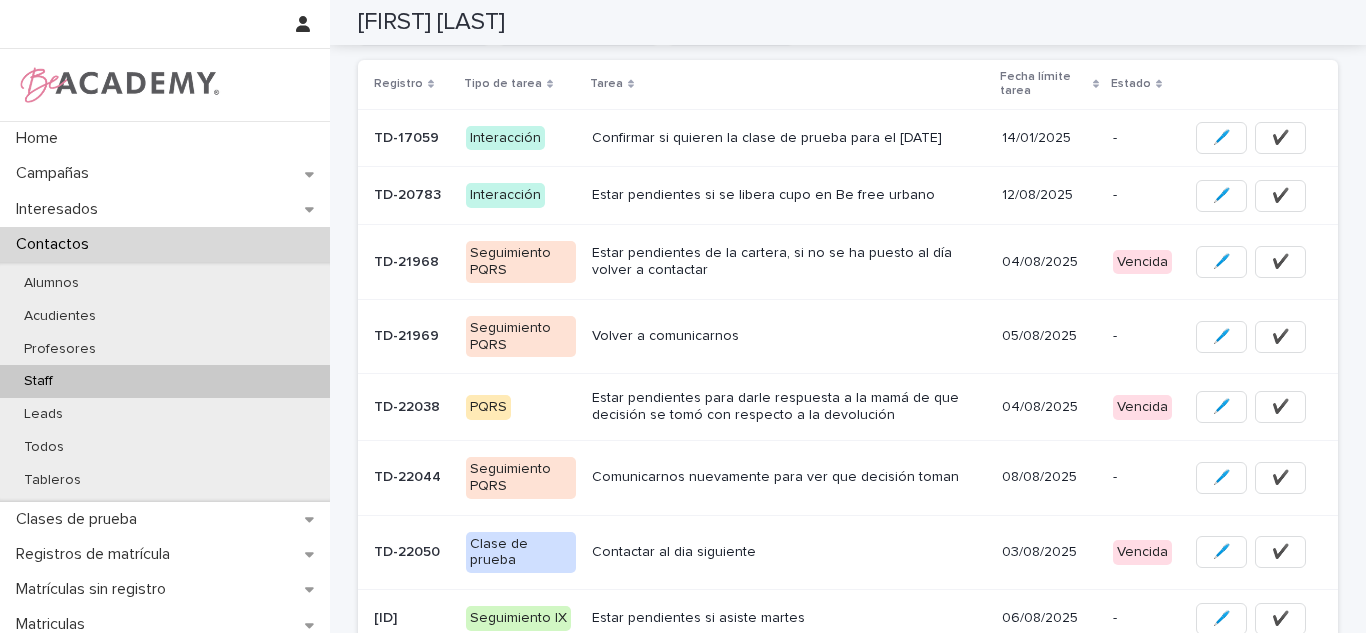 click on "Contactar al dia siguiente" at bounding box center [789, 552] 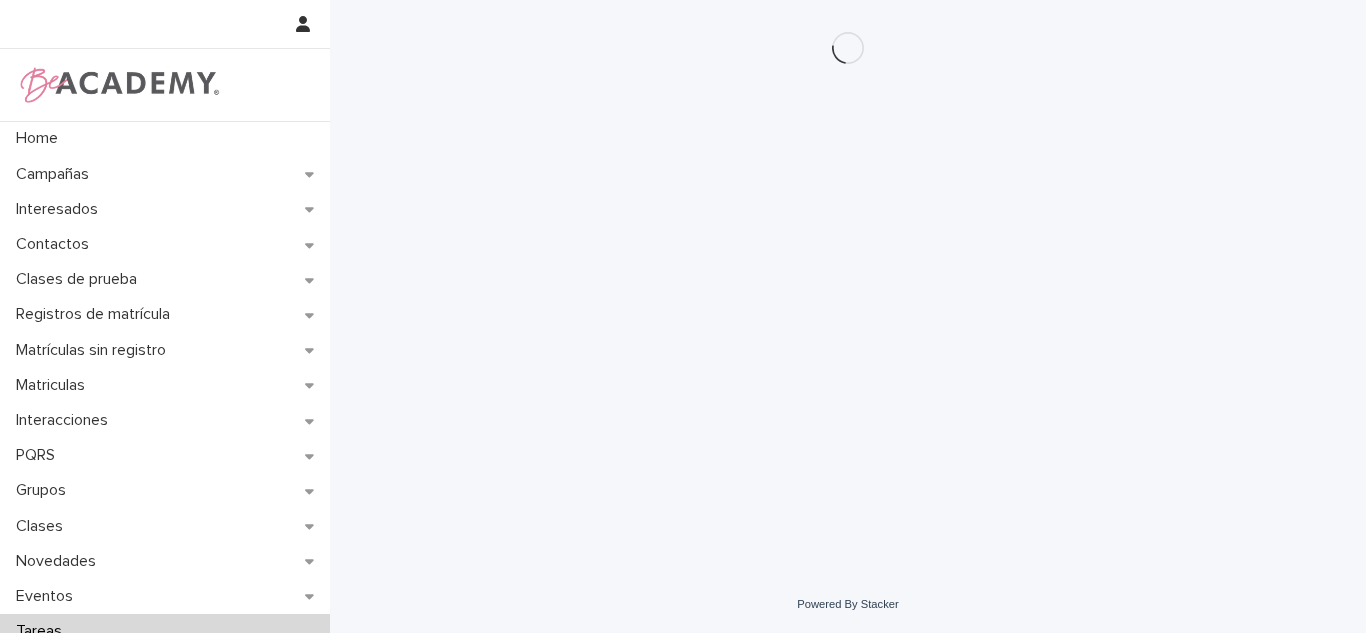 scroll, scrollTop: 0, scrollLeft: 0, axis: both 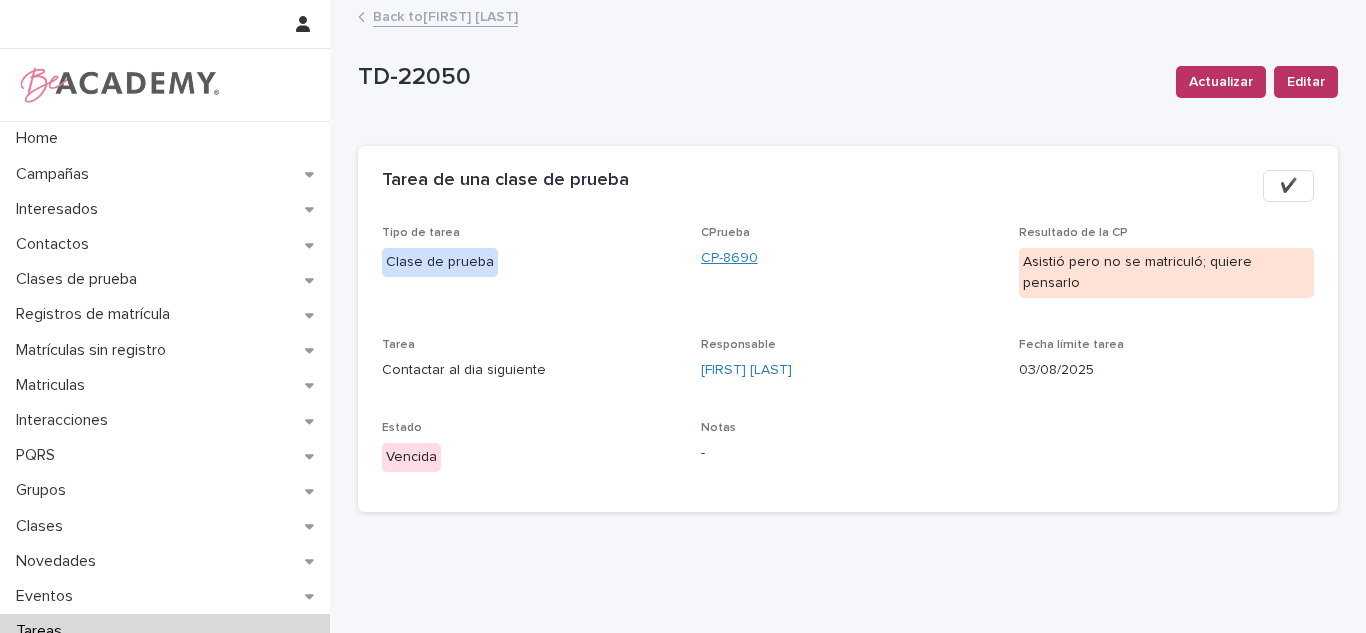 click on "CP-8690" at bounding box center (729, 258) 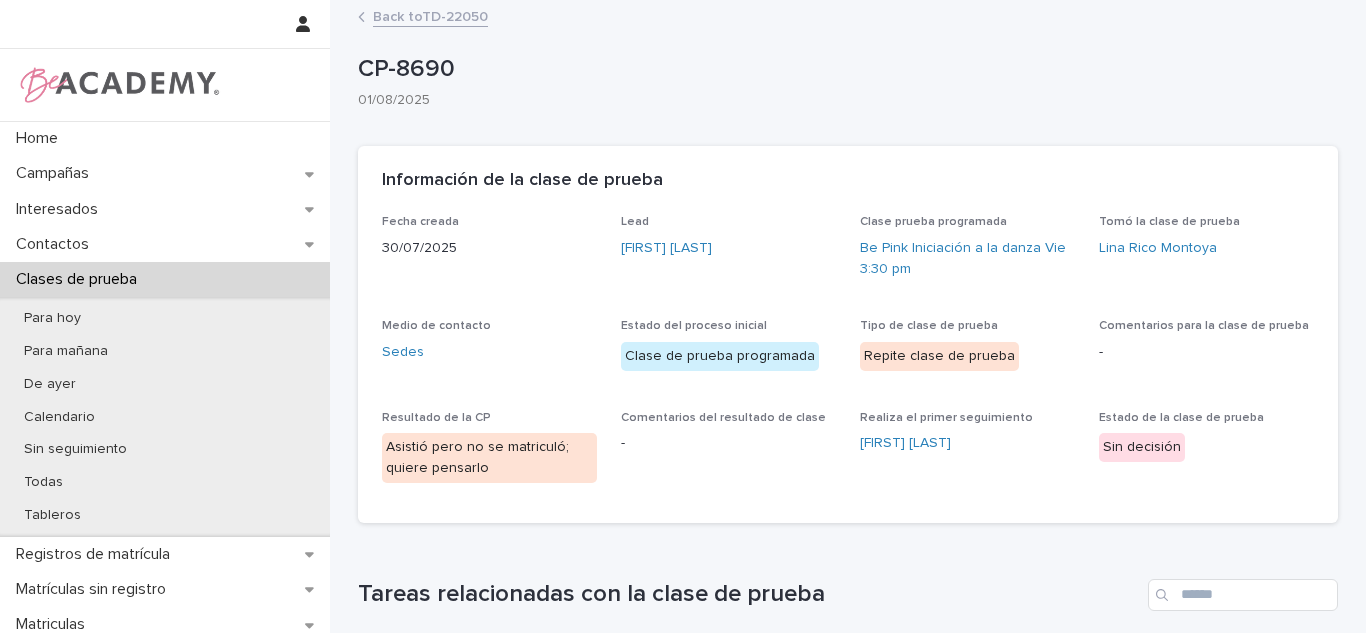 drag, startPoint x: 1332, startPoint y: 229, endPoint x: 1332, endPoint y: 405, distance: 176 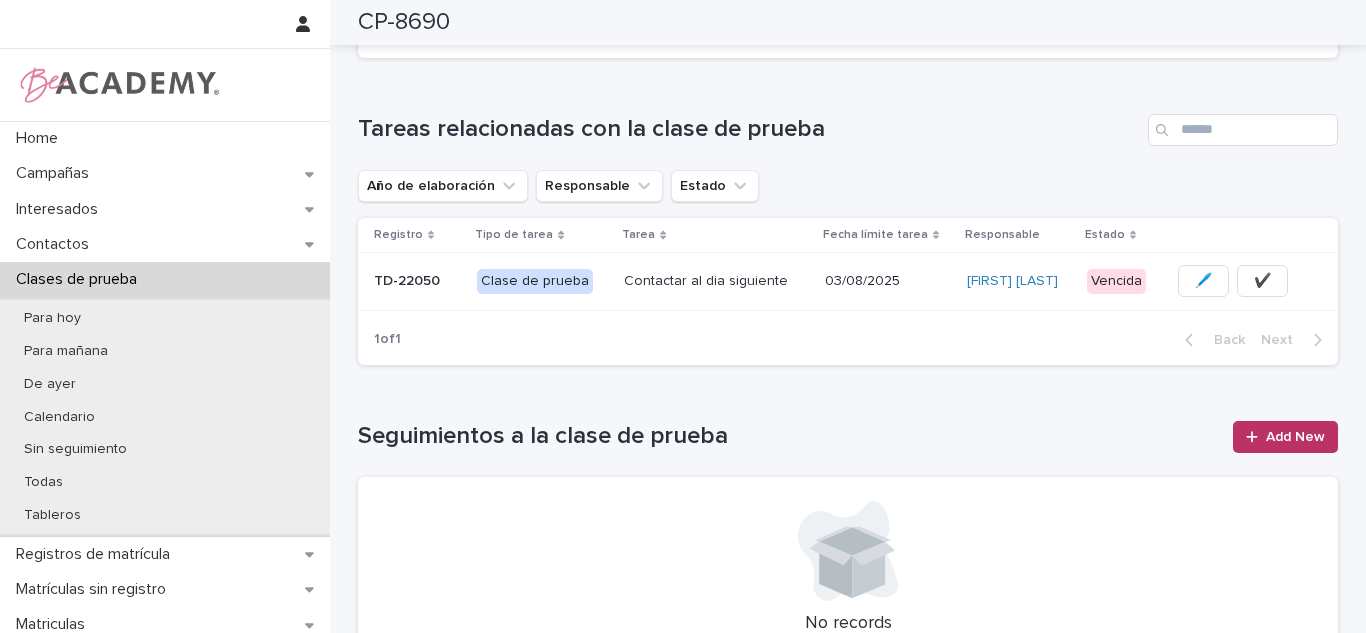 scroll, scrollTop: 540, scrollLeft: 0, axis: vertical 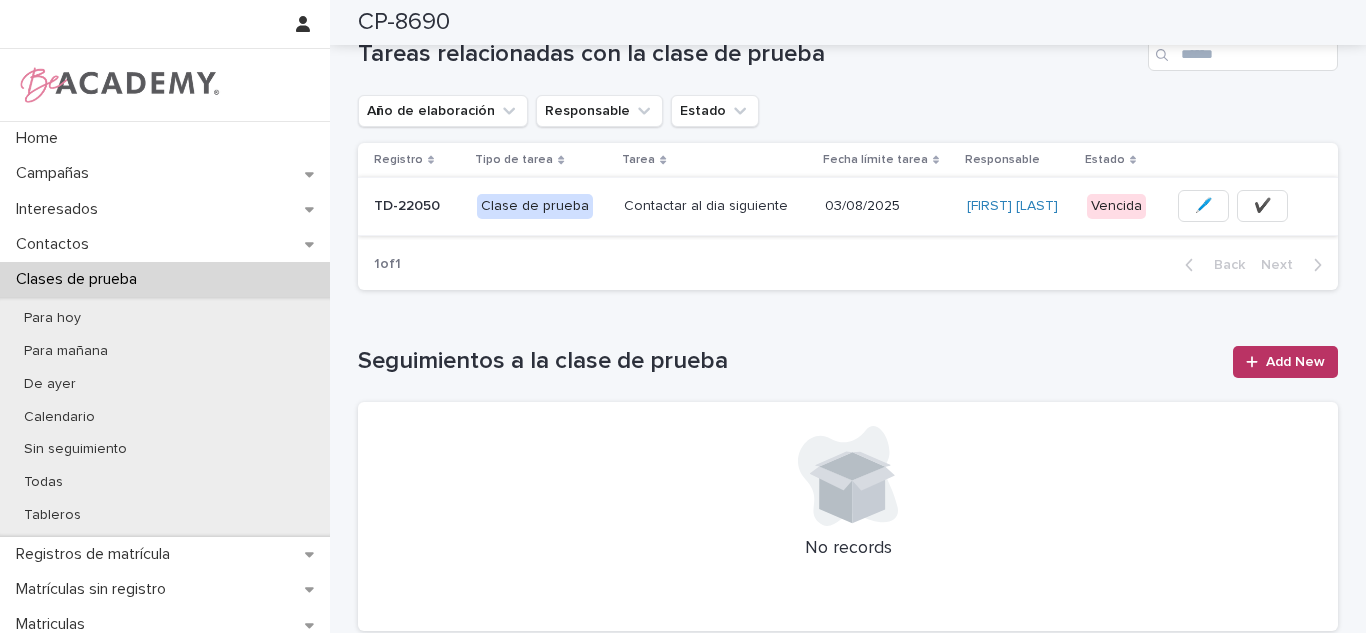 click on "✔️" at bounding box center (1262, 206) 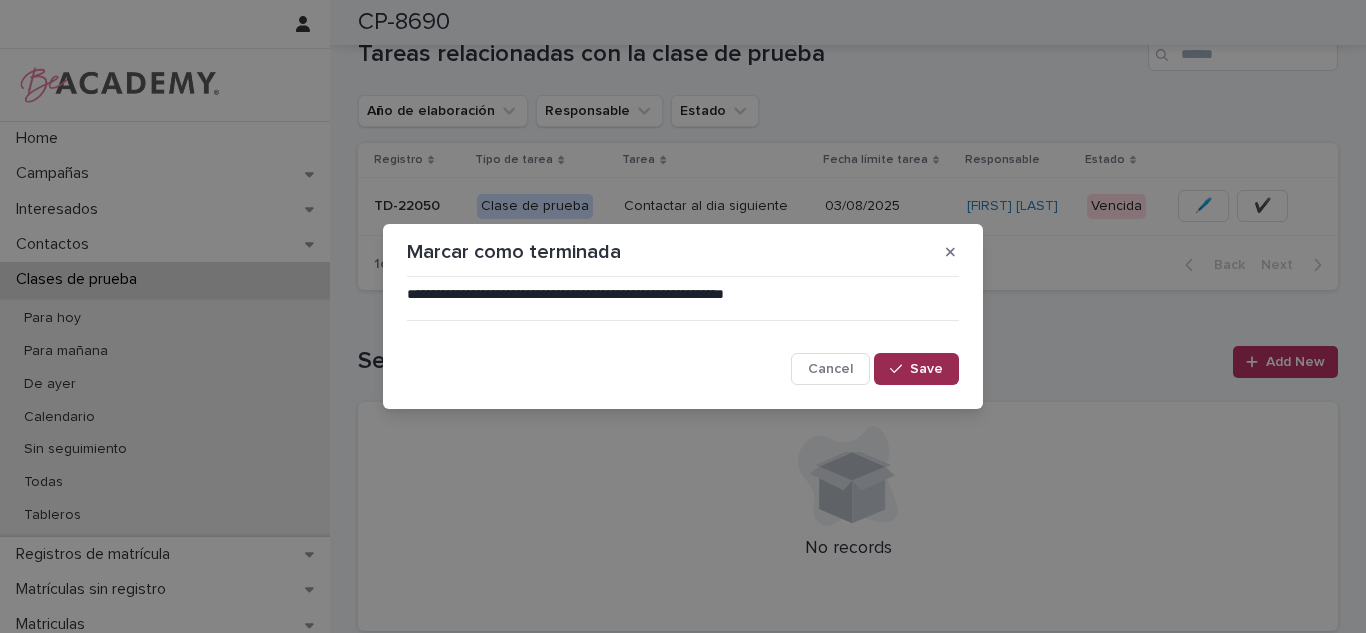 click on "Save" at bounding box center [916, 369] 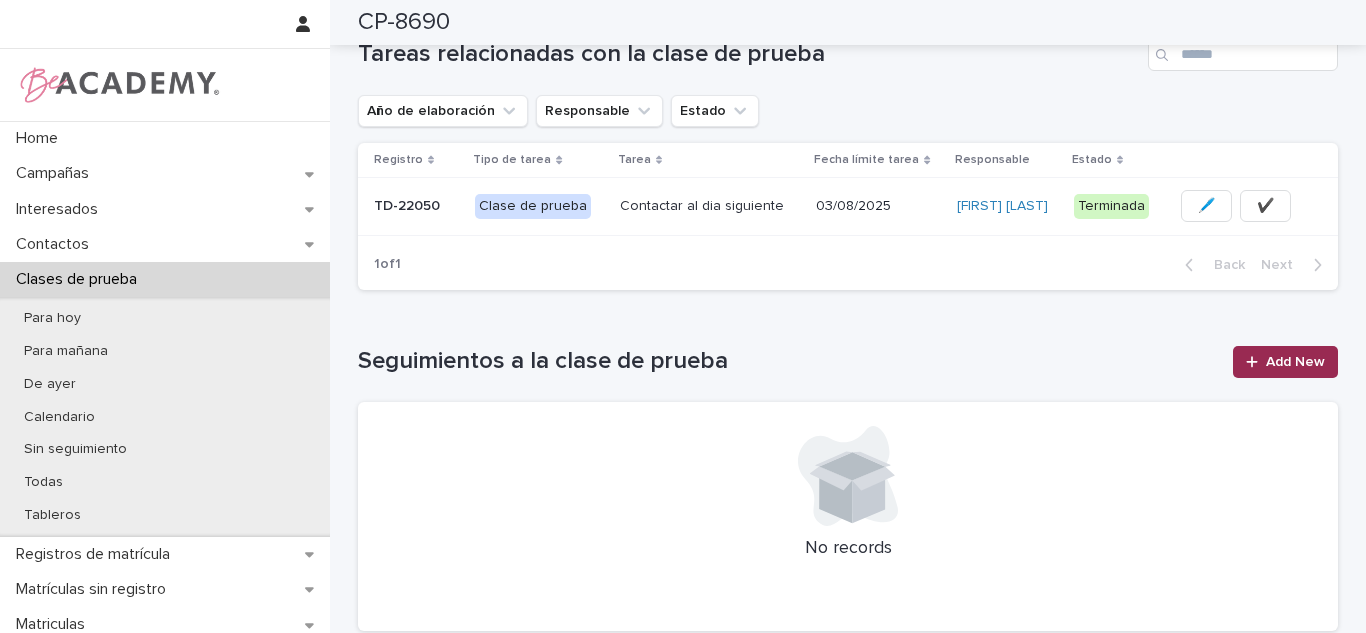 click on "Add New" at bounding box center (1295, 362) 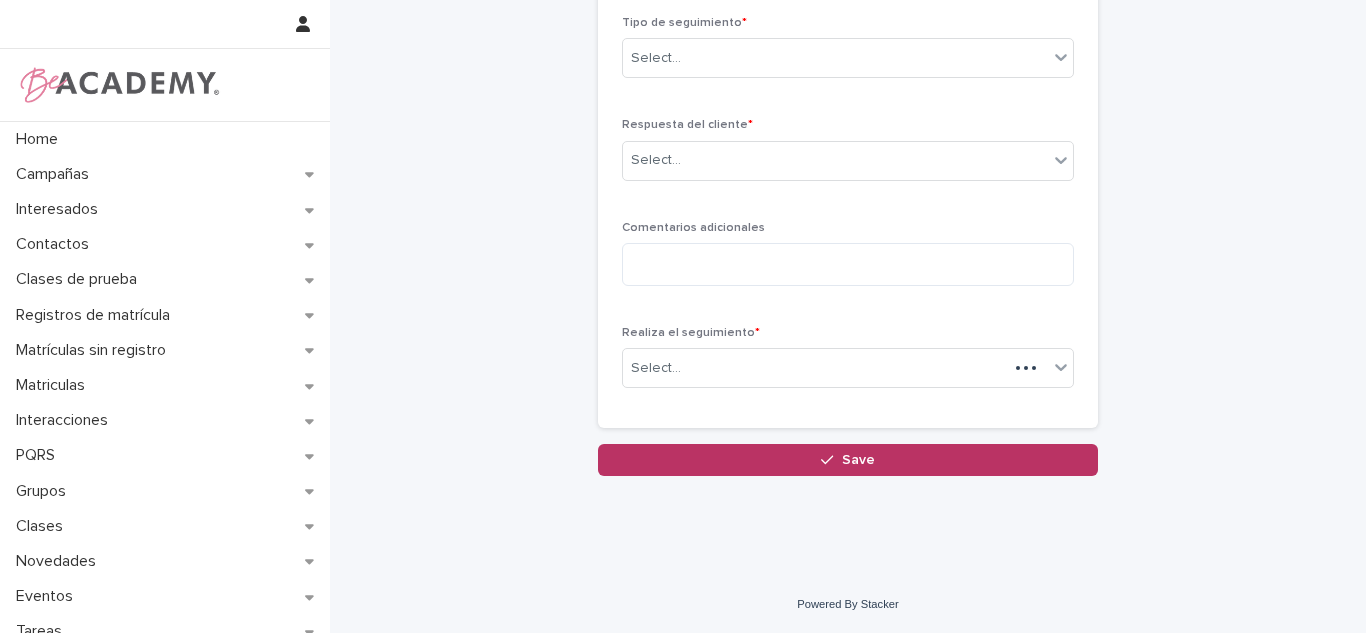 scroll, scrollTop: 112, scrollLeft: 0, axis: vertical 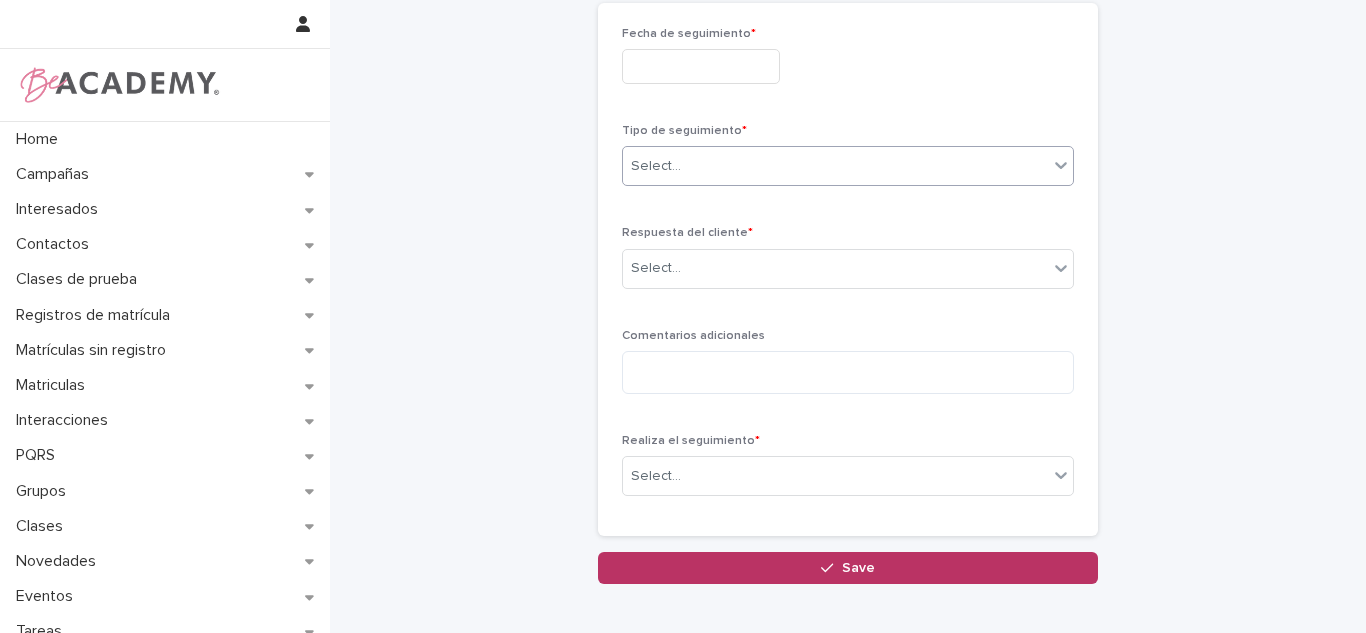 click on "Select..." at bounding box center (835, 166) 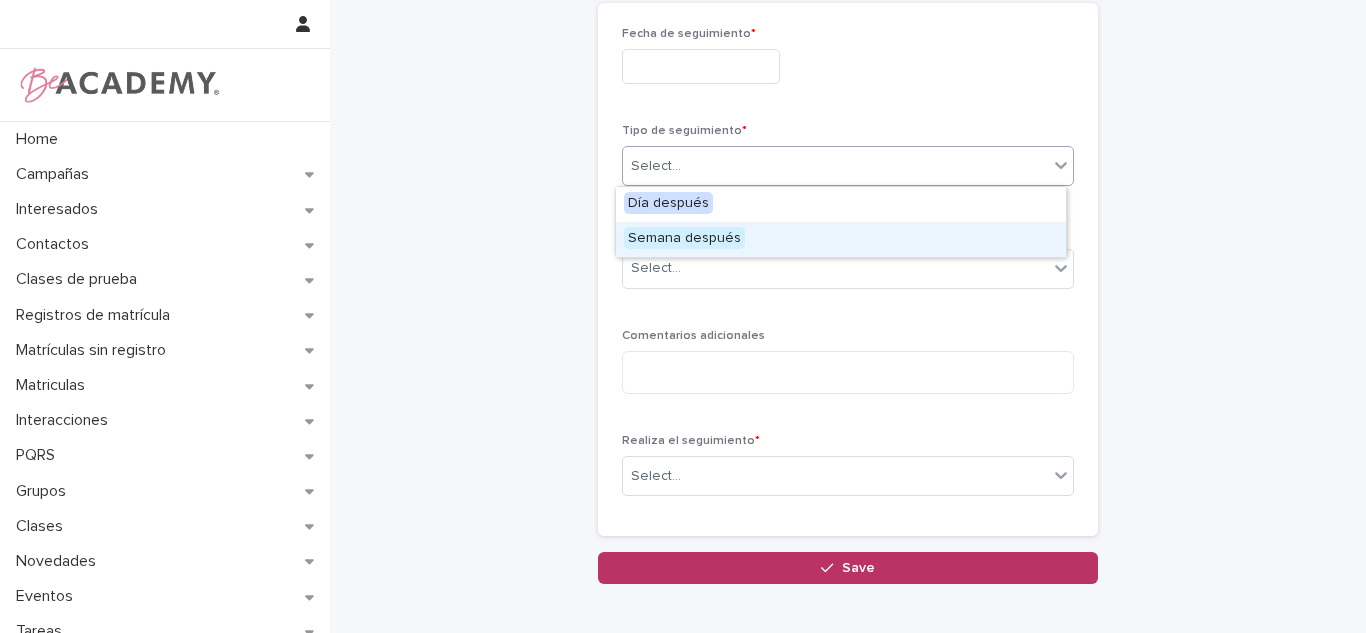 drag, startPoint x: 710, startPoint y: 220, endPoint x: 692, endPoint y: 222, distance: 18.110771 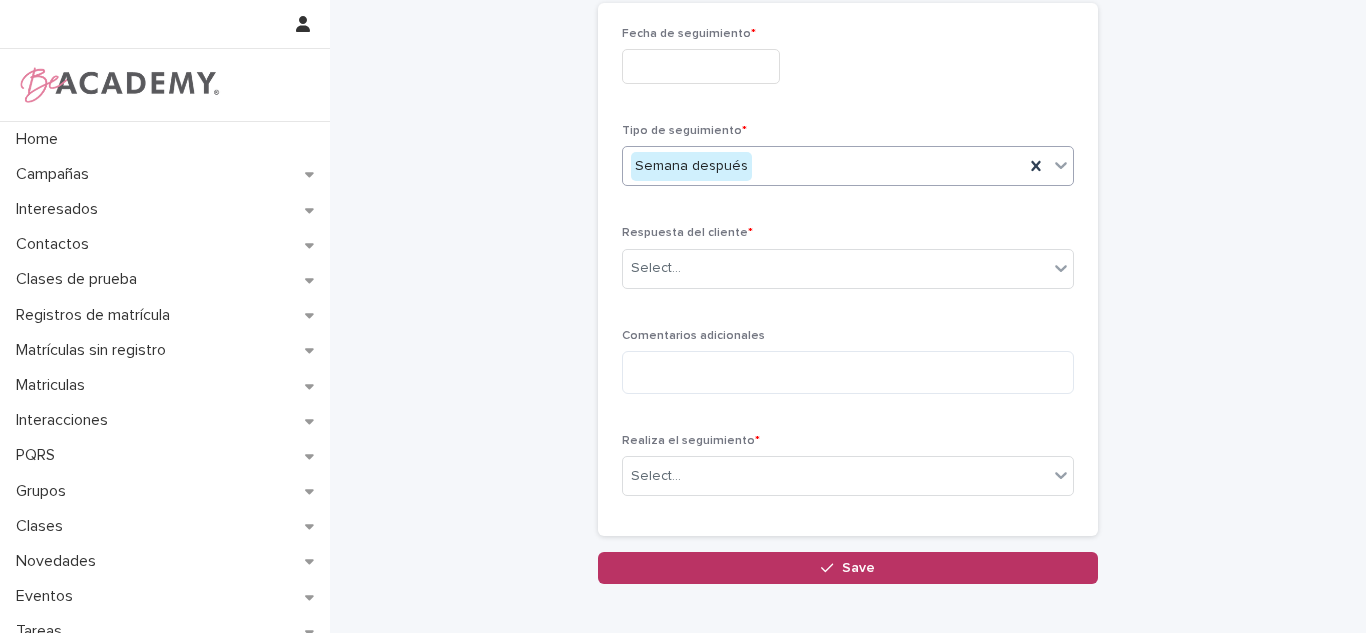 click on "Semana después" at bounding box center (691, 166) 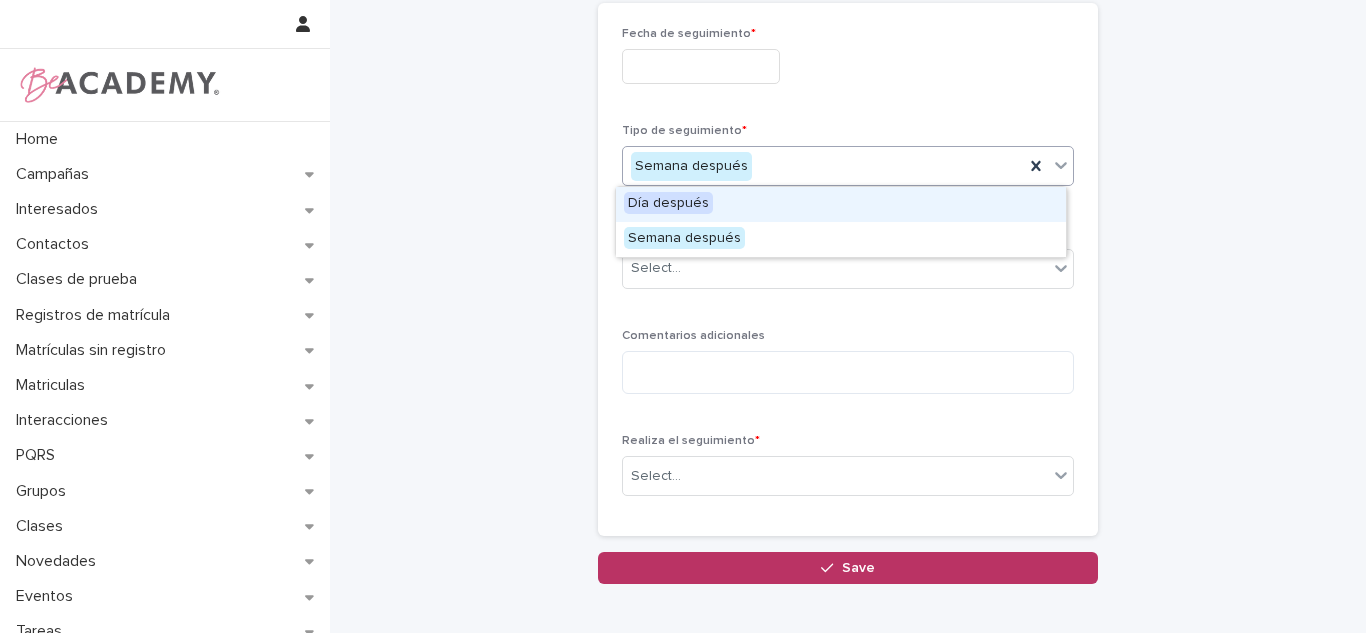 click on "Día después" at bounding box center [668, 203] 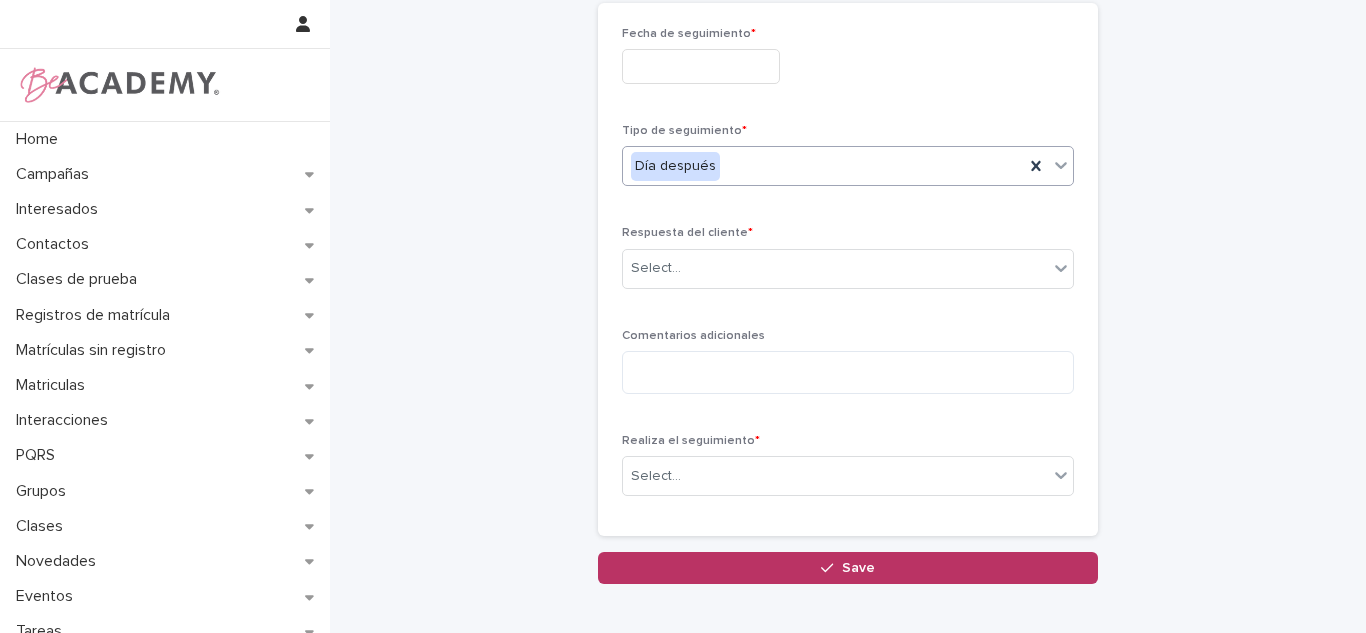 click at bounding box center (701, 66) 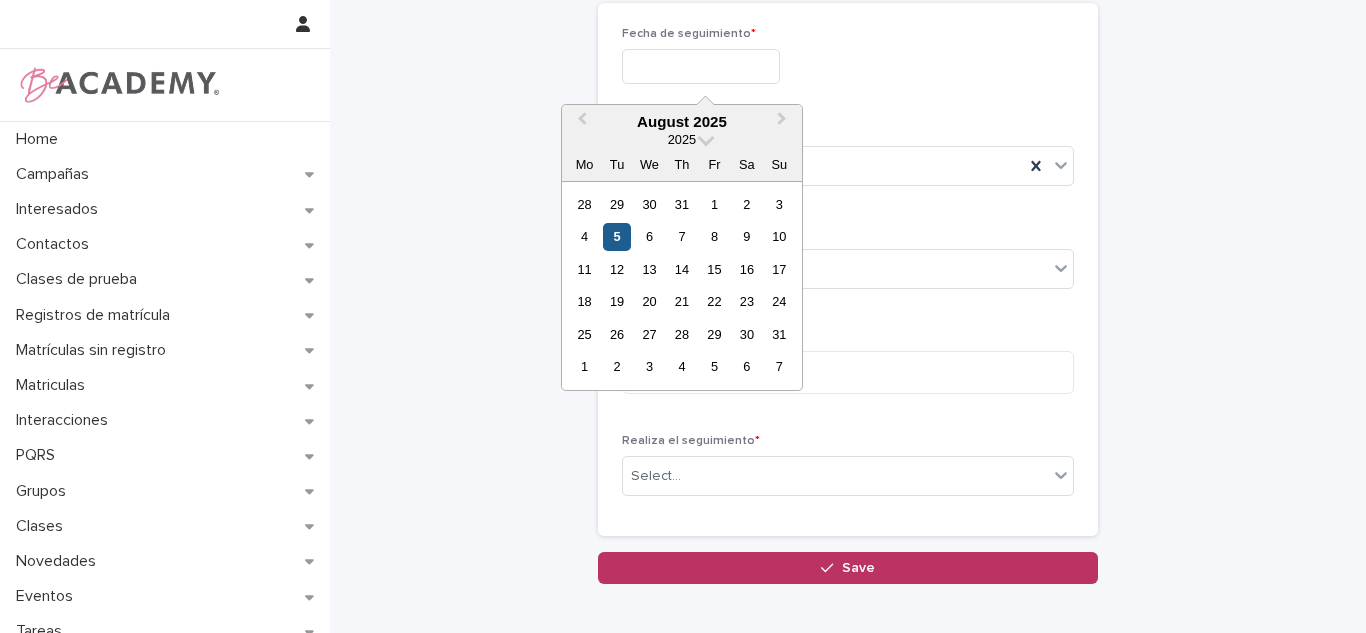 click on "5" at bounding box center [616, 236] 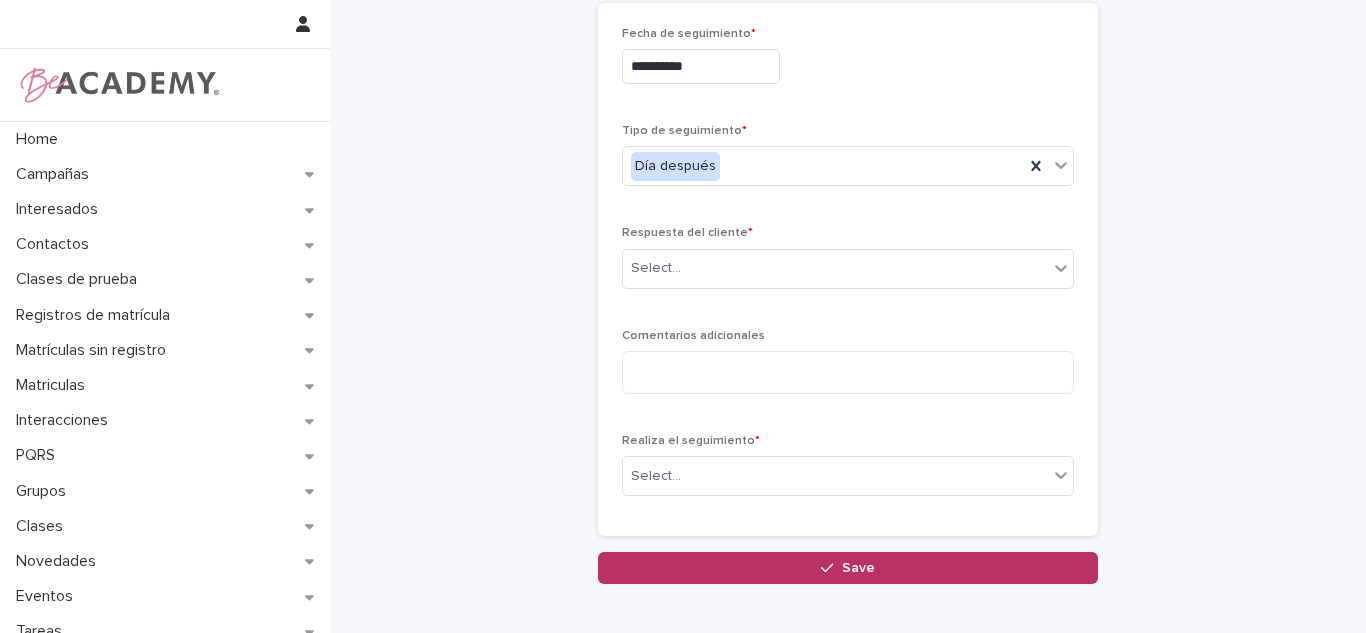 click on "**********" at bounding box center (701, 66) 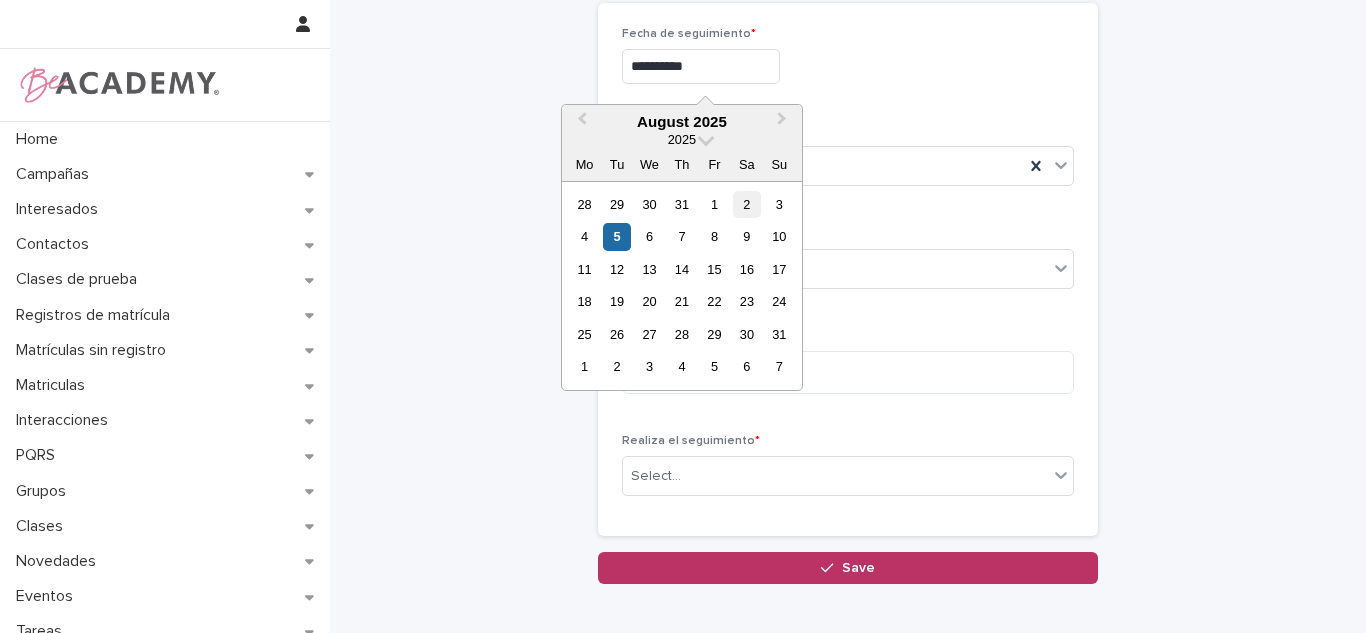 click on "2" at bounding box center (746, 204) 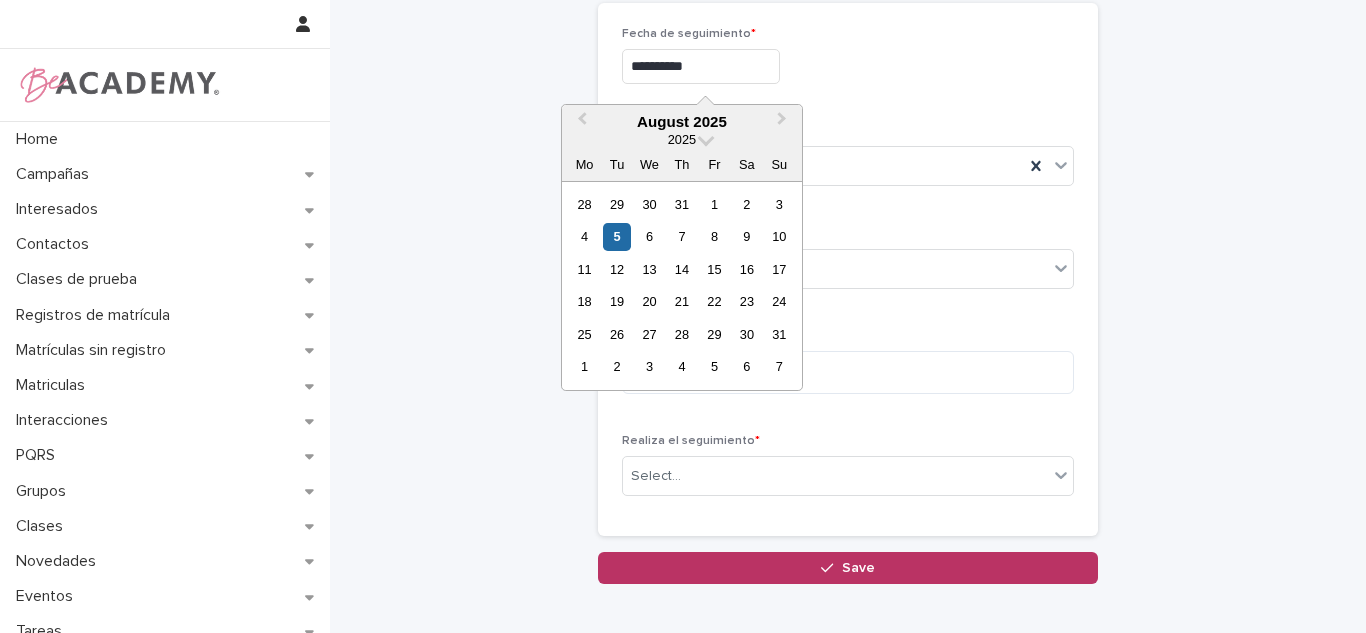 type on "**********" 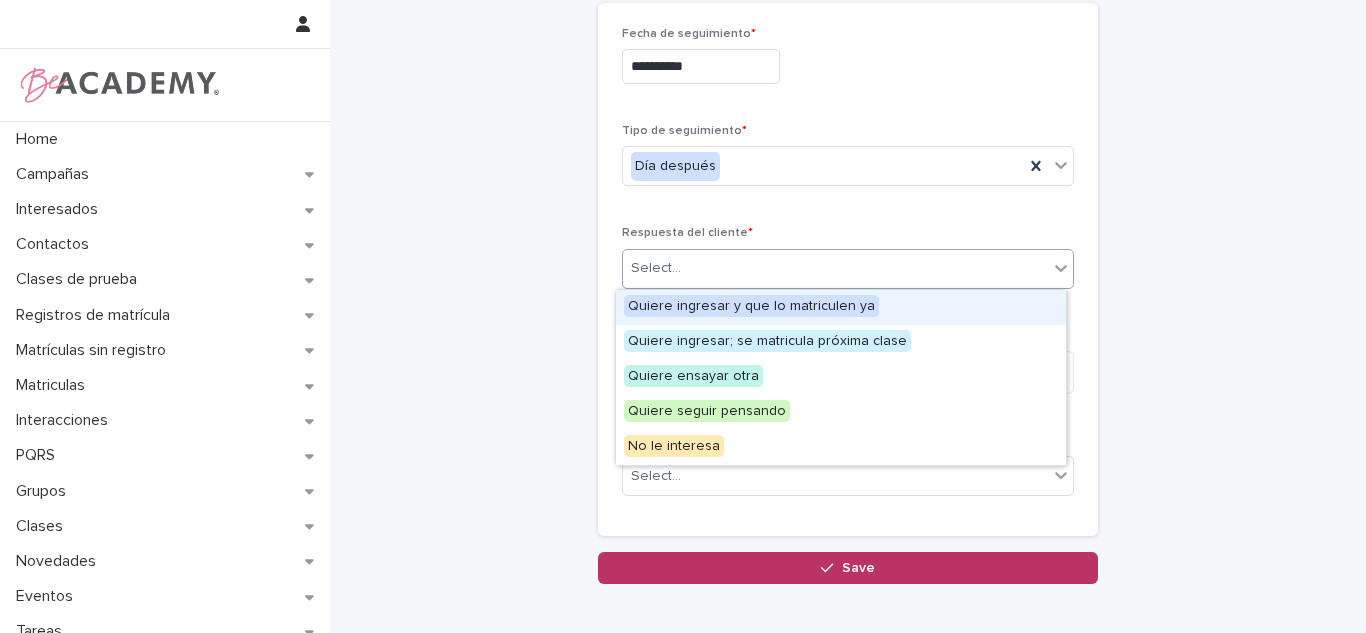 click on "Select..." at bounding box center (835, 268) 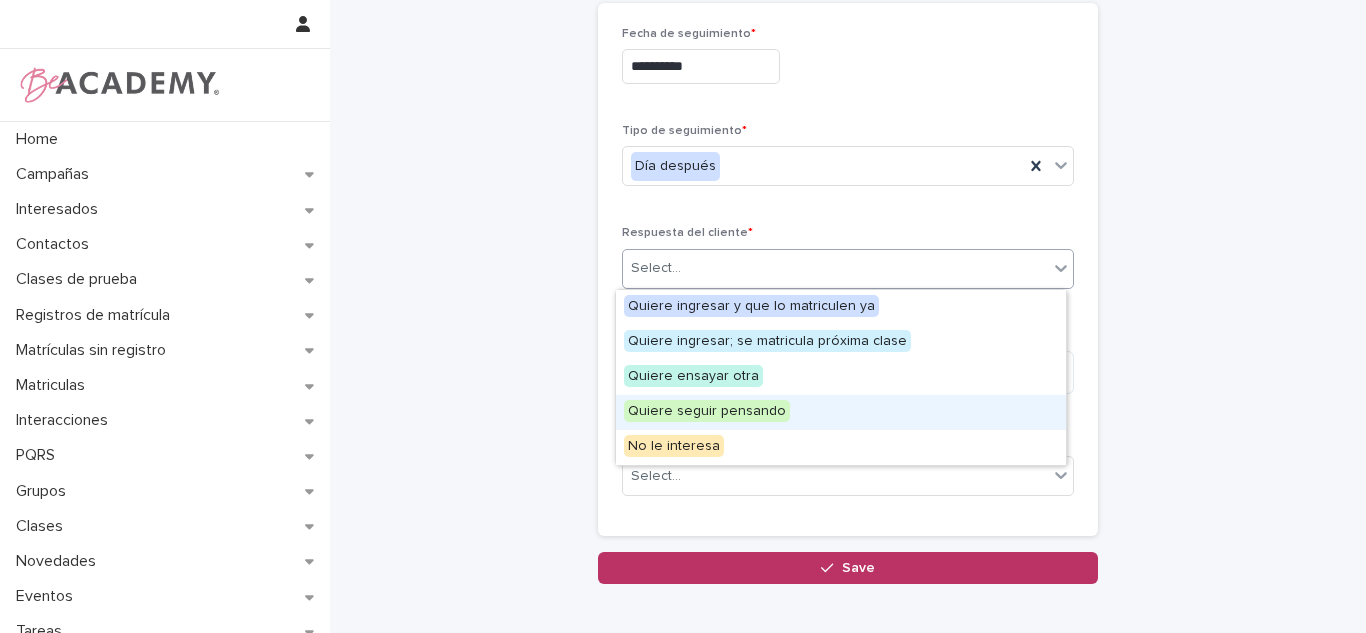 click on "Quiere seguir pensando" at bounding box center (707, 411) 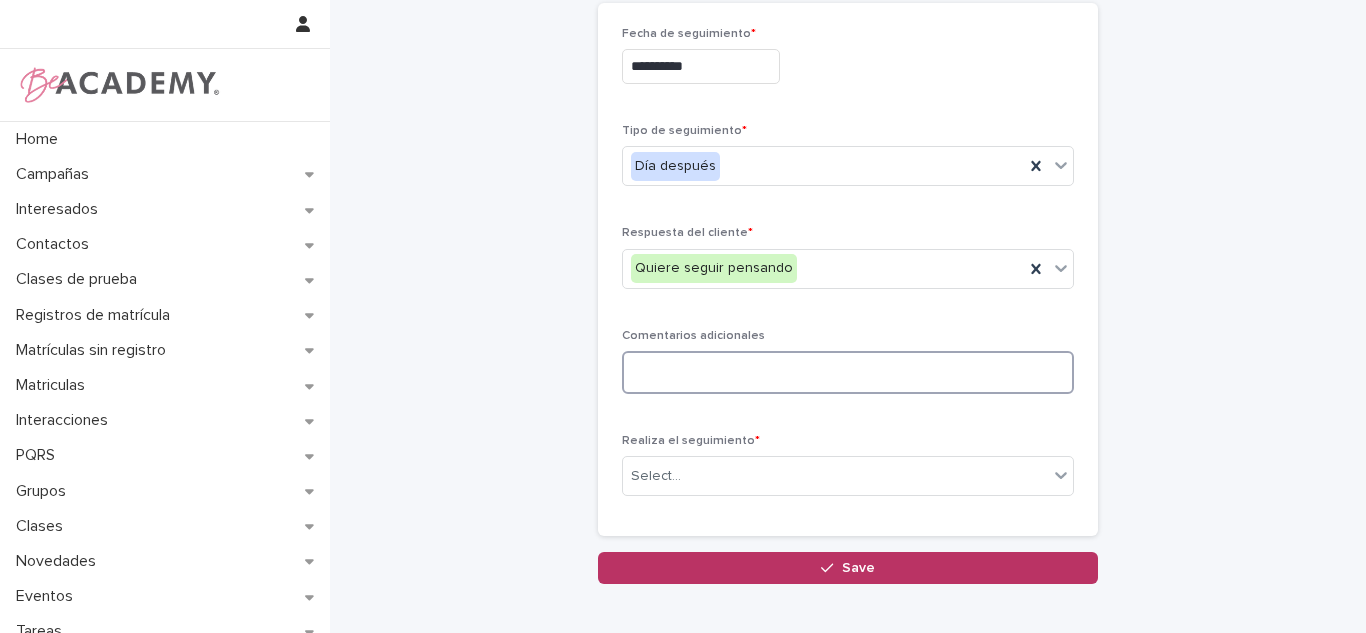click at bounding box center [848, 372] 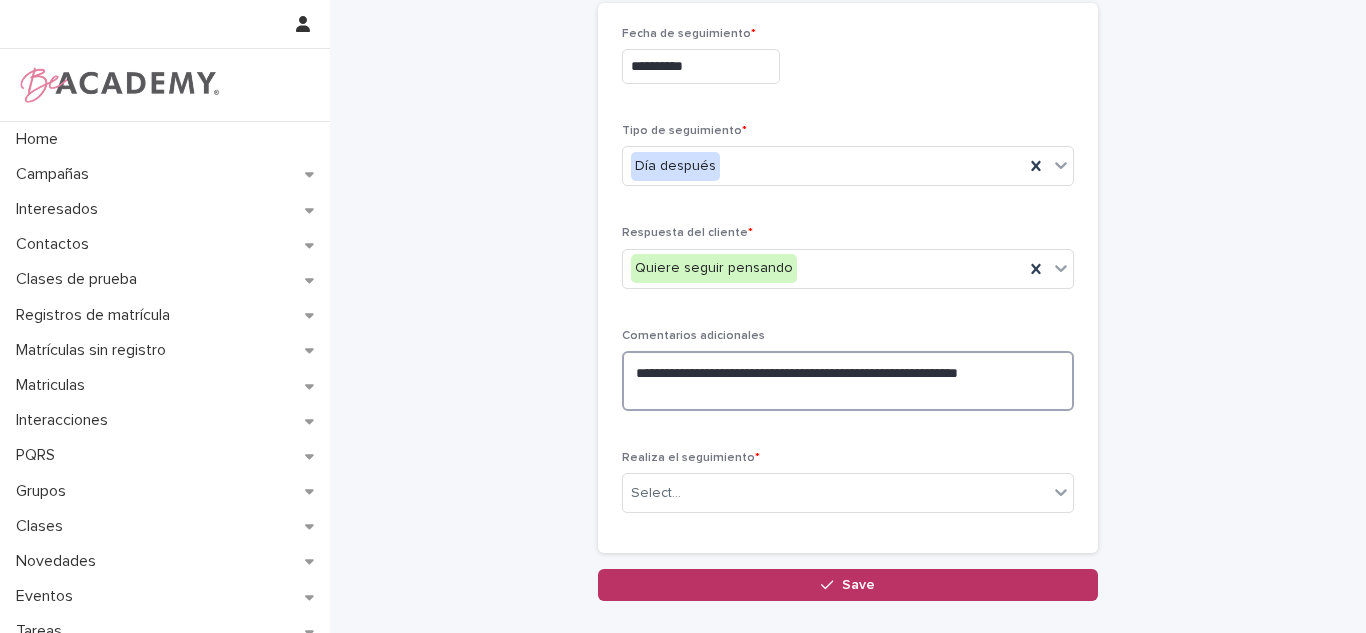 type on "**********" 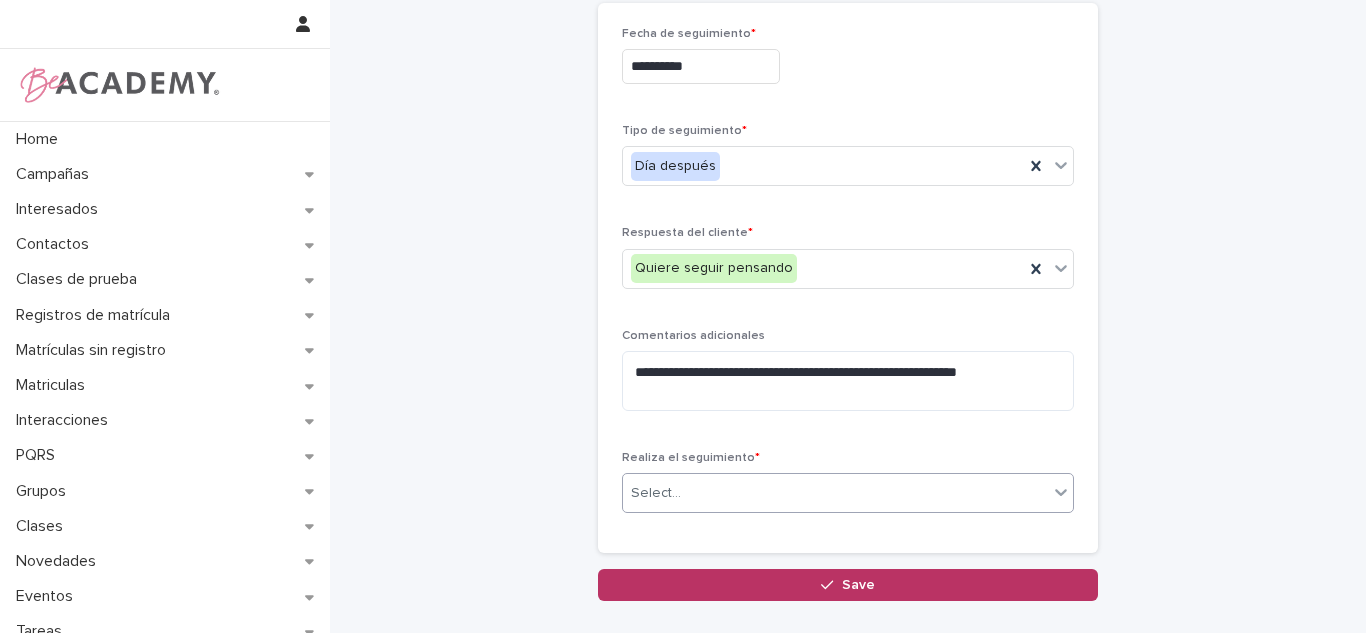 type on "*" 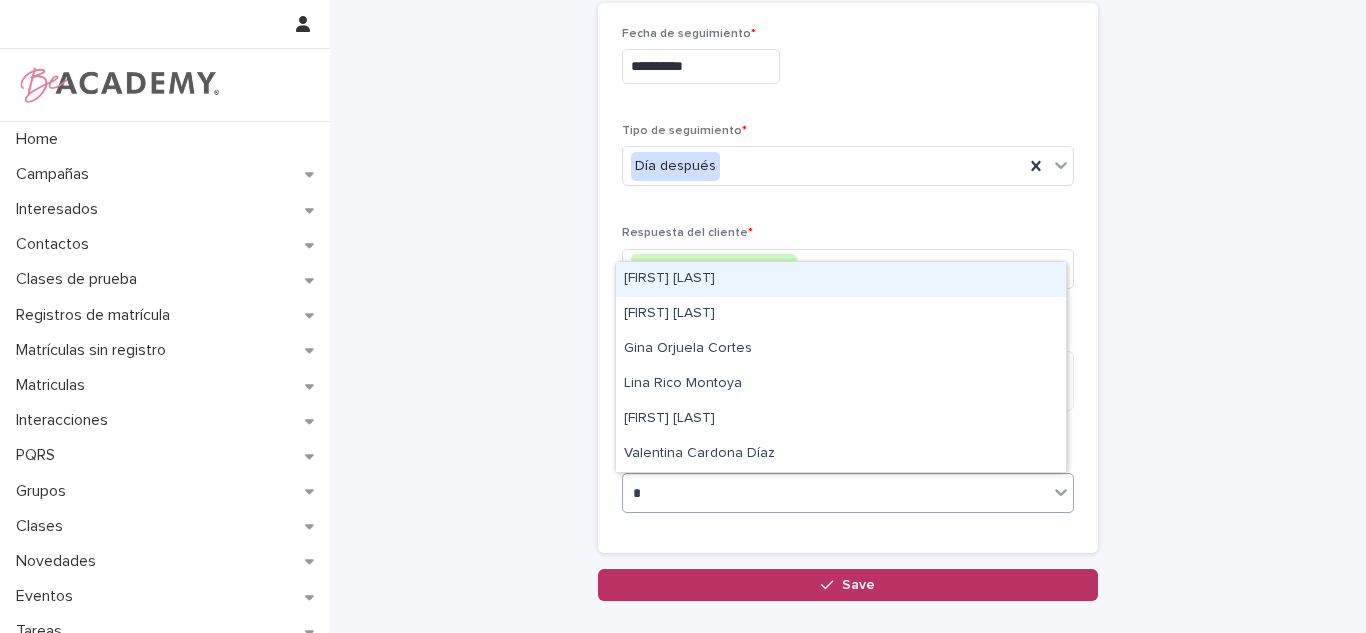 click on "[FIRST] [LAST]" at bounding box center (841, 279) 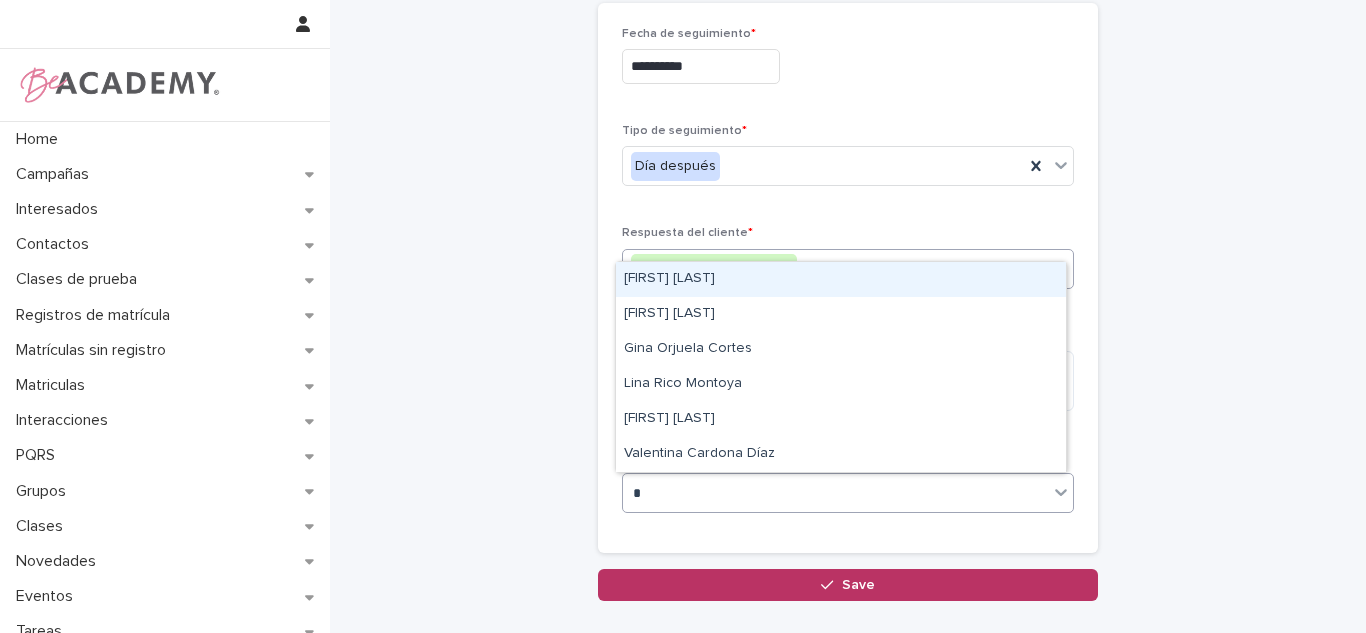 type 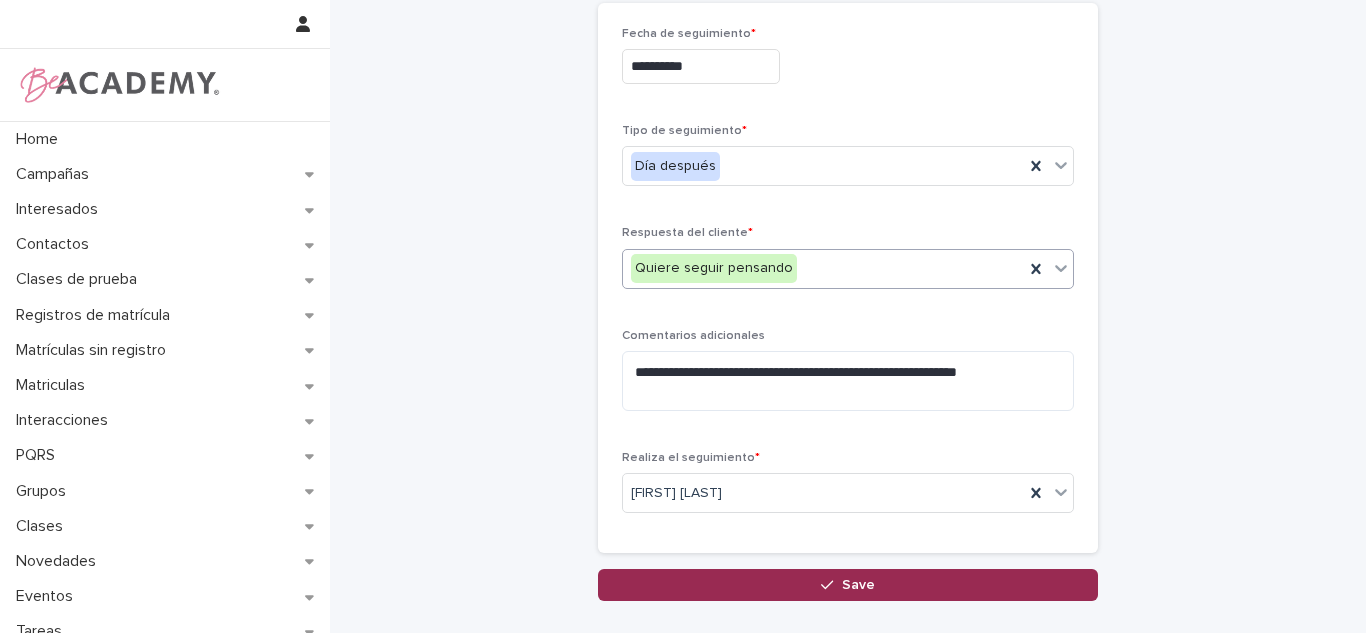 click on "Save" at bounding box center [848, 585] 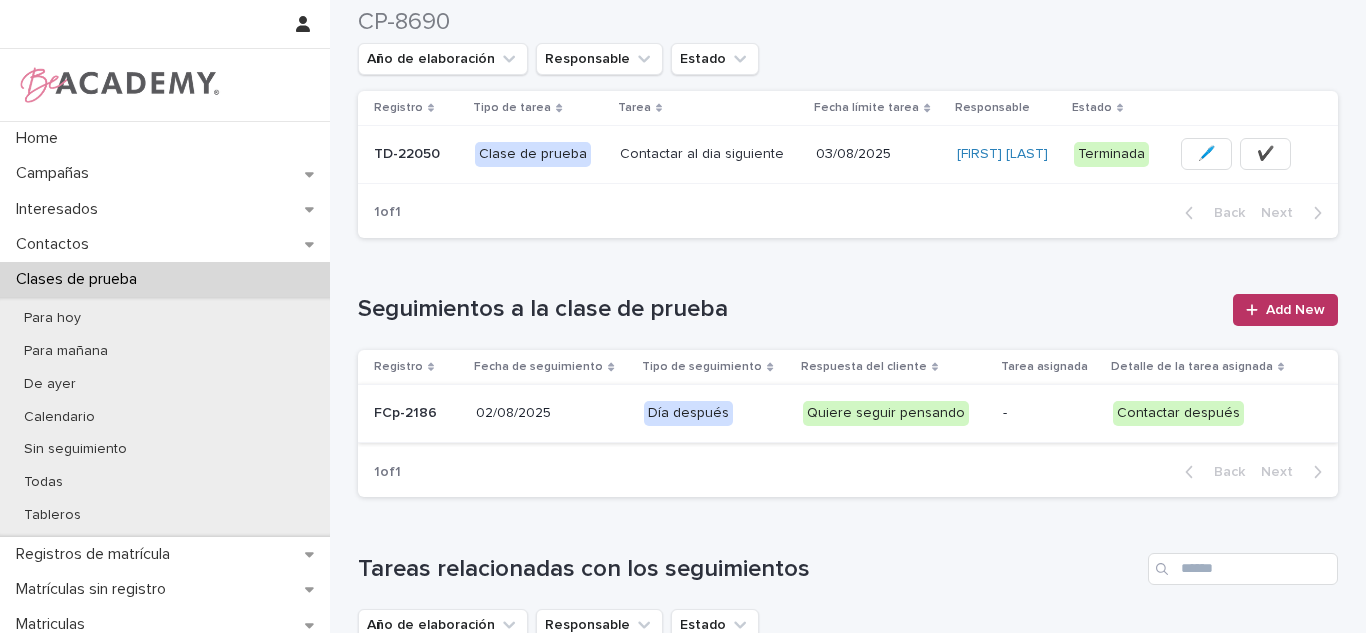 scroll, scrollTop: 609, scrollLeft: 0, axis: vertical 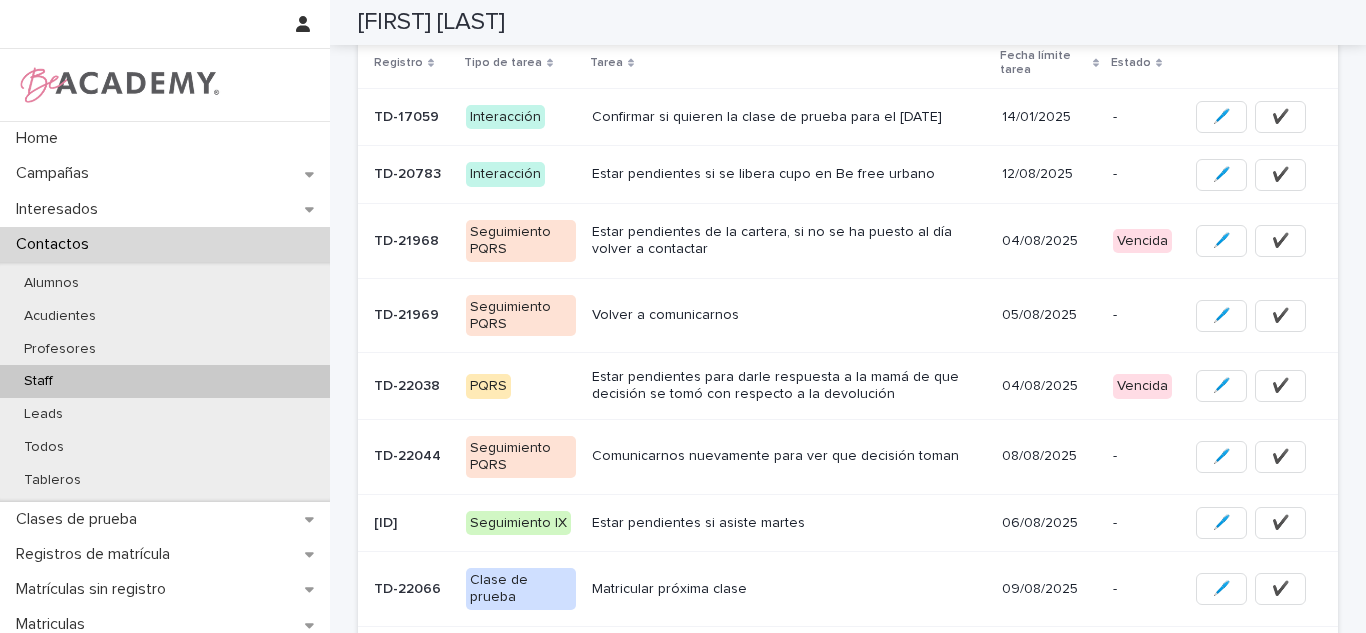 click on "Estar pendientes de la cartera, si no se ha puesto al día volver a contactar" at bounding box center (789, 241) 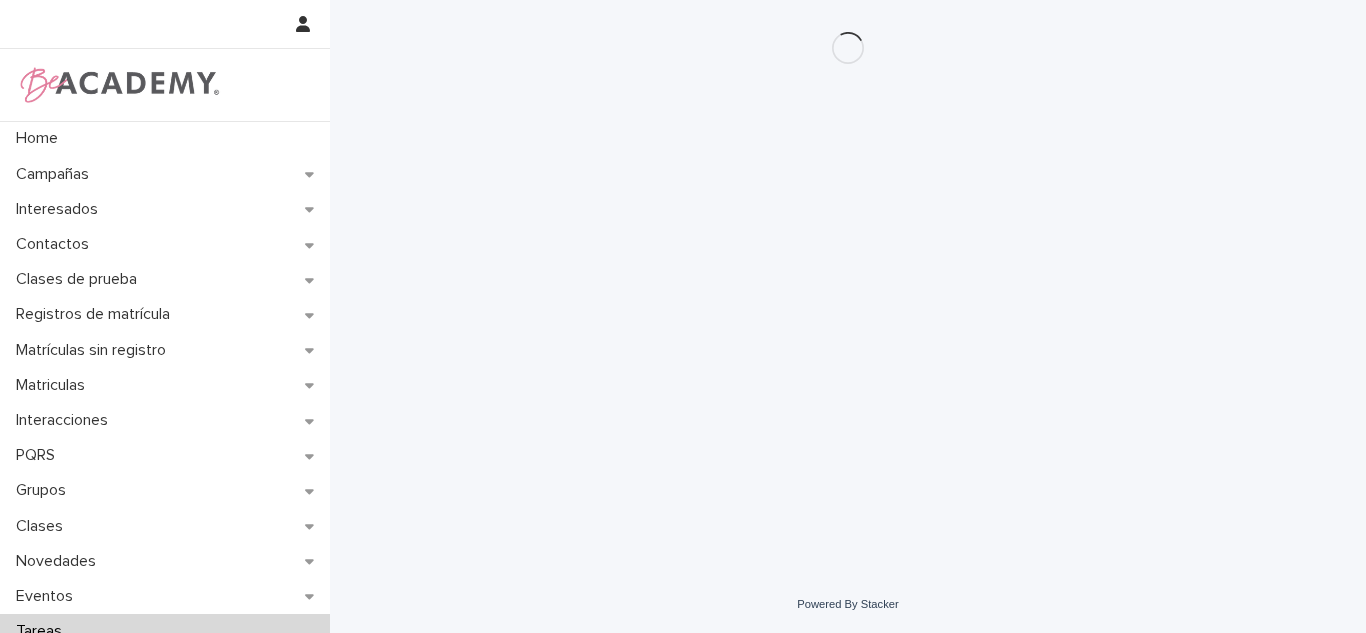 scroll, scrollTop: 0, scrollLeft: 0, axis: both 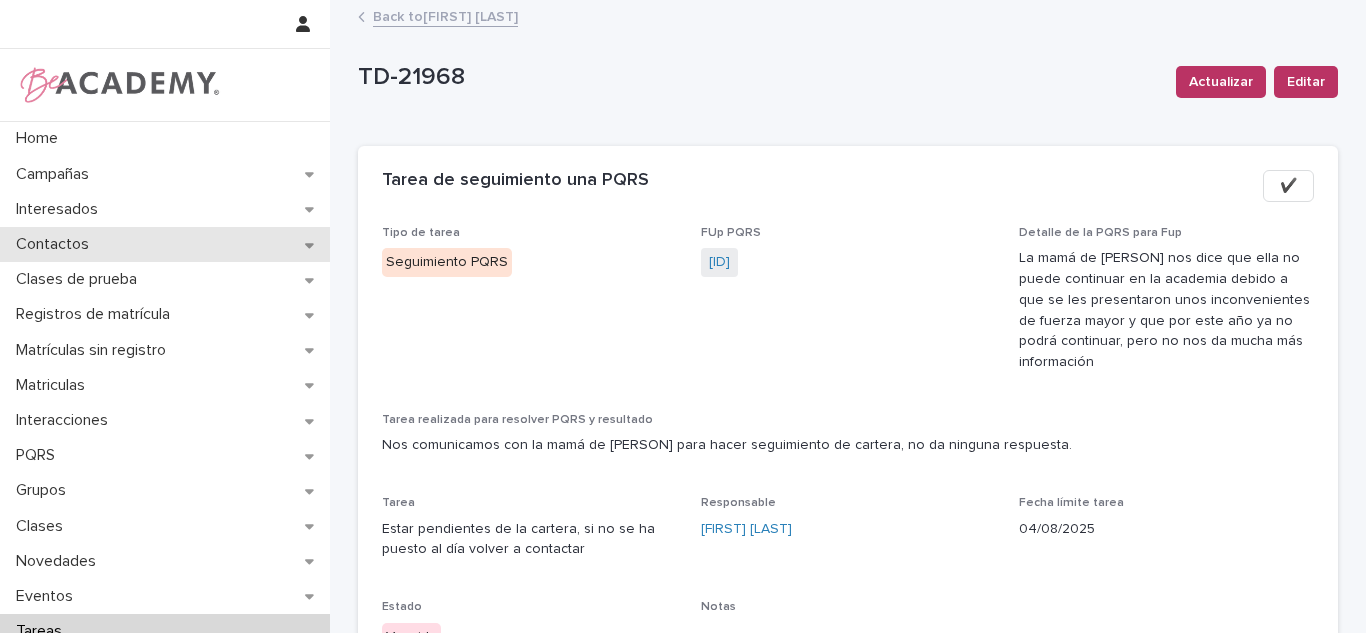 click on "Contactos" at bounding box center (165, 244) 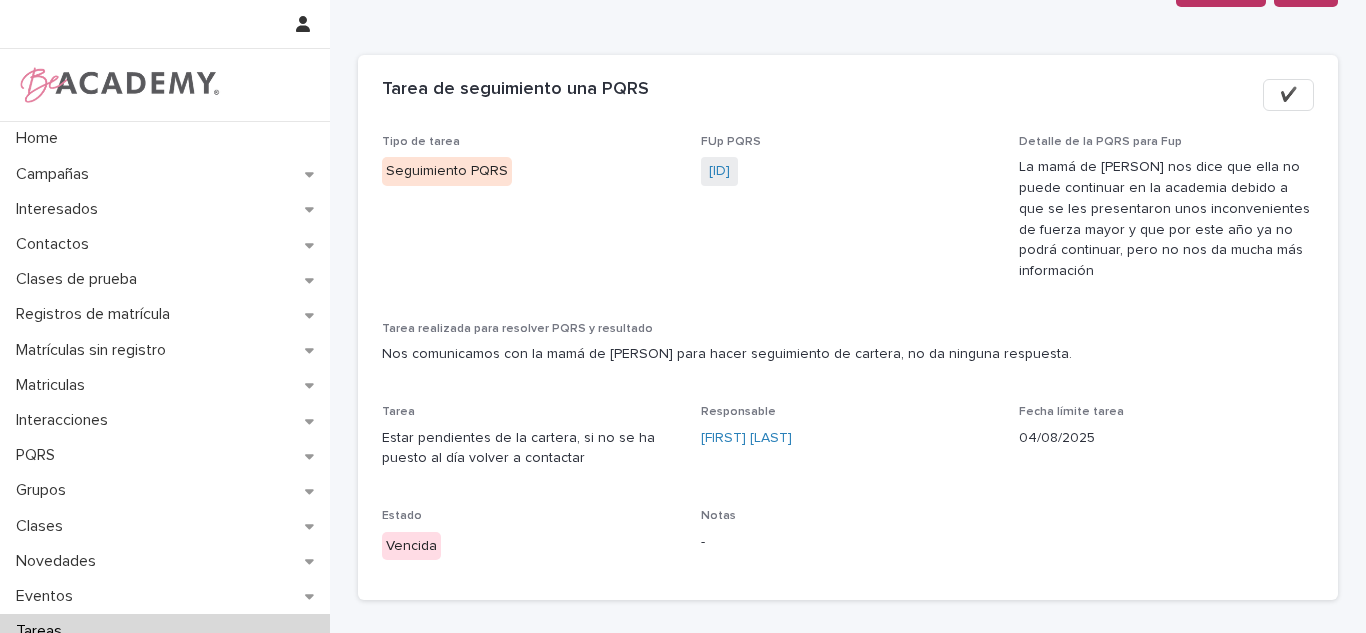 scroll, scrollTop: 100, scrollLeft: 0, axis: vertical 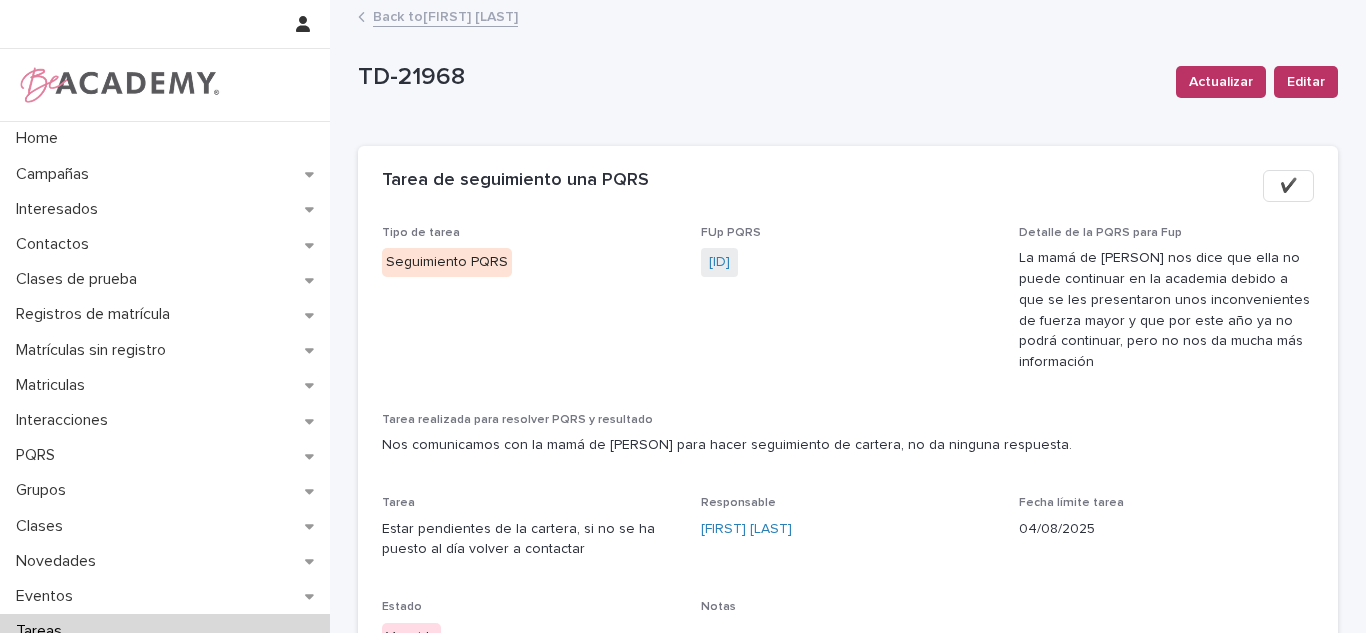 click on "[ID]" at bounding box center (719, 262) 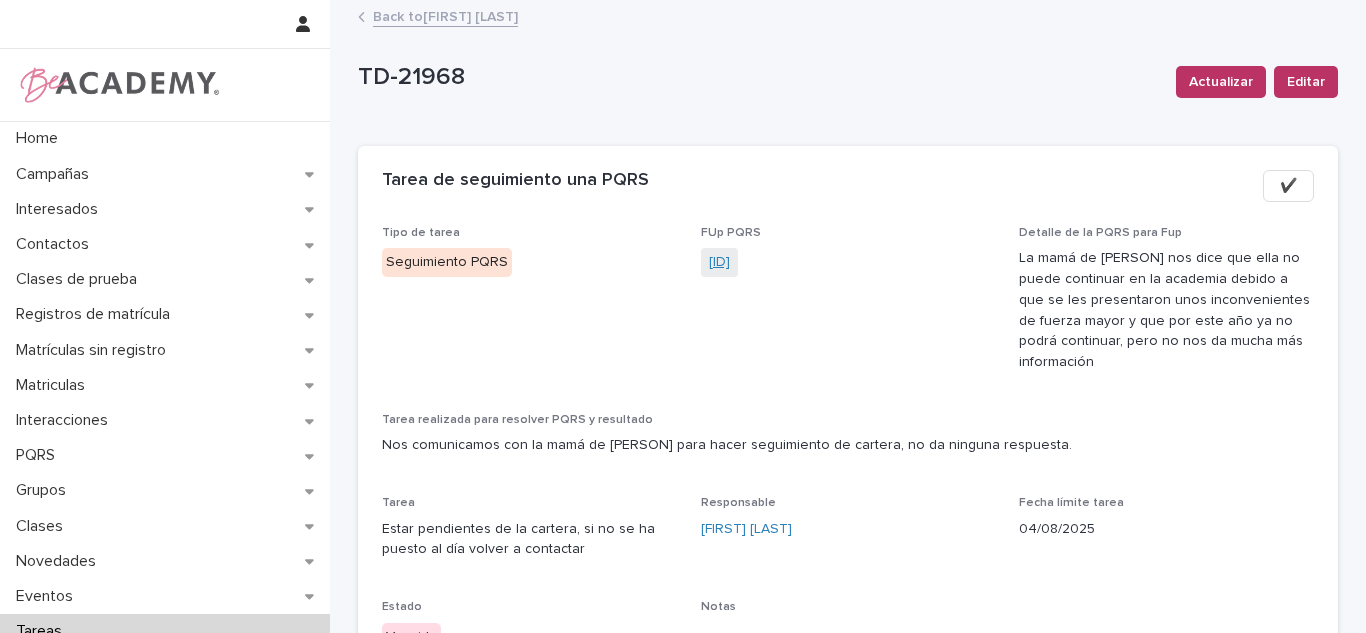 click on "[ID]" at bounding box center (719, 262) 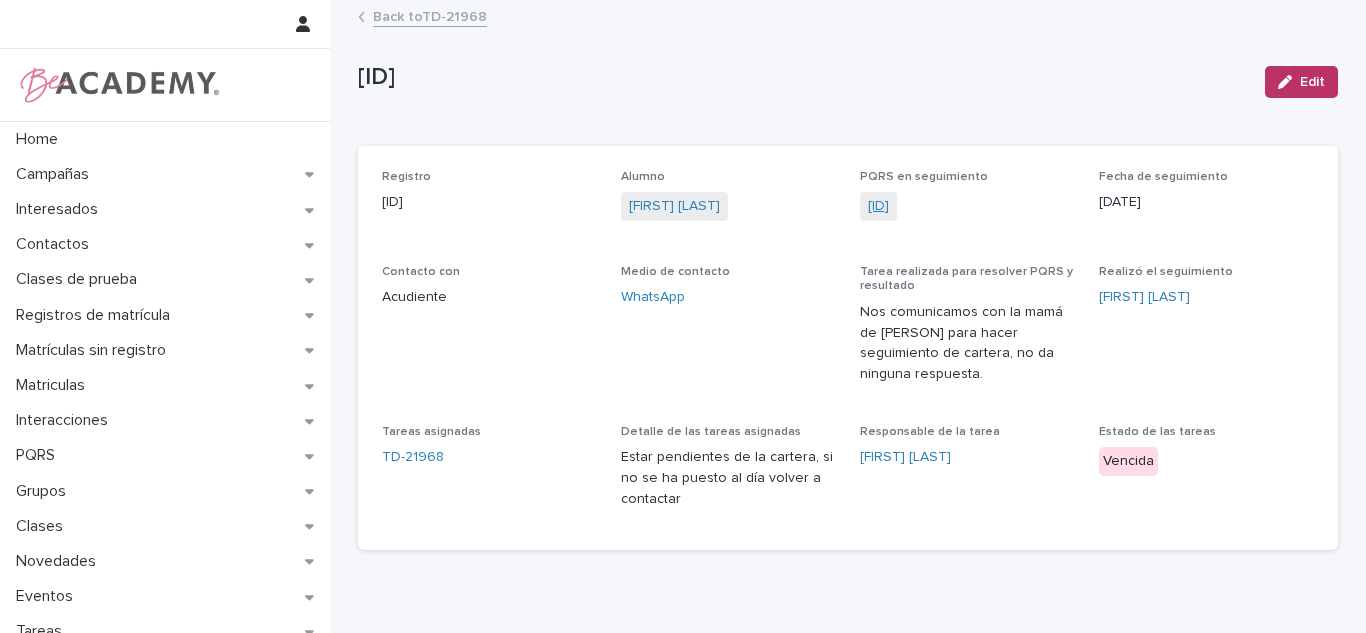 click on "[ID]" at bounding box center [878, 206] 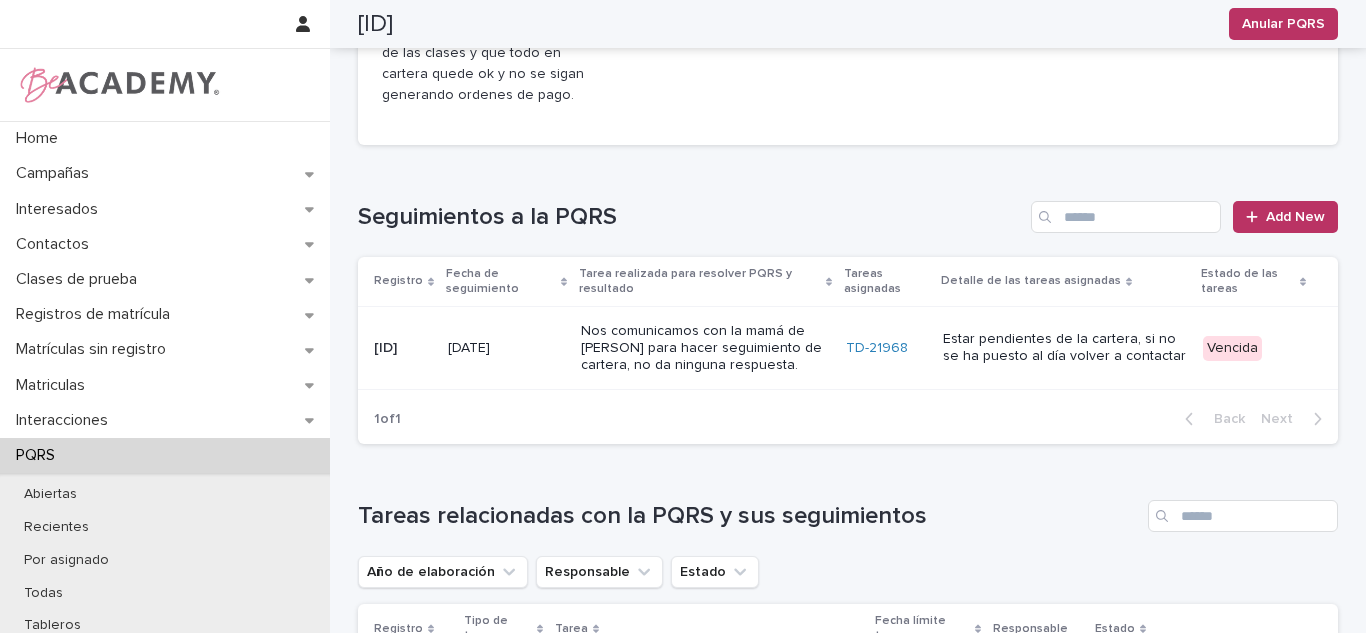 scroll, scrollTop: 694, scrollLeft: 0, axis: vertical 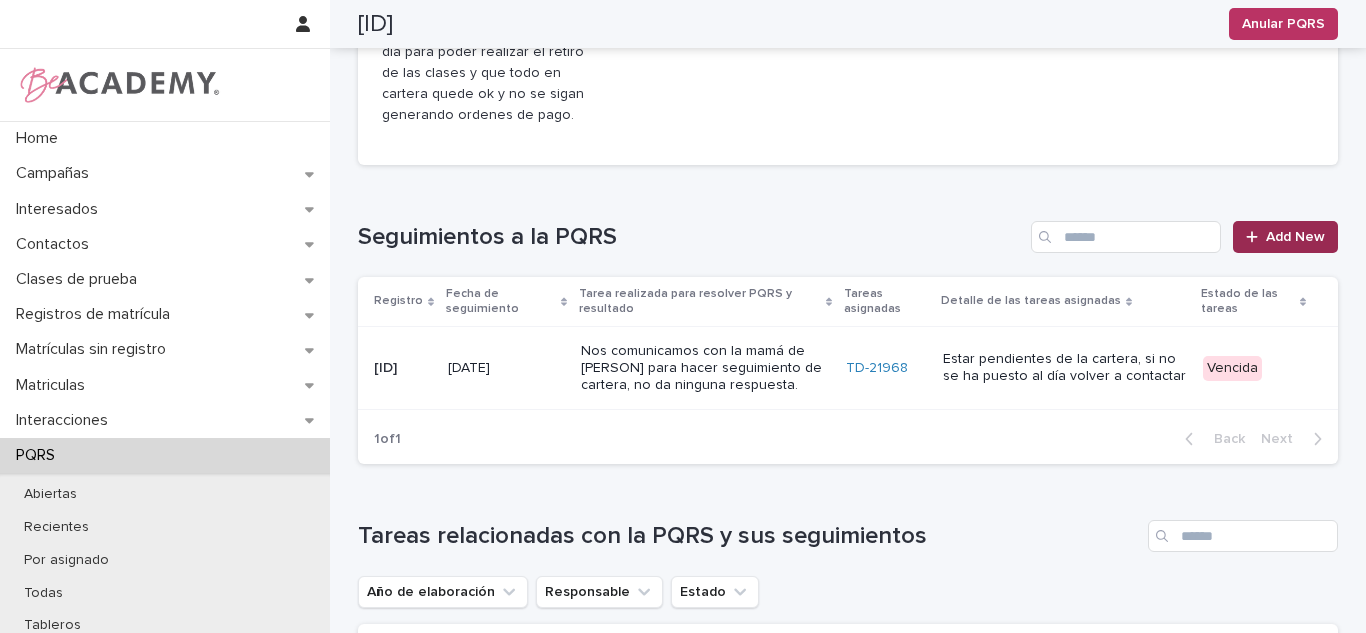 click on "Add New" at bounding box center (1285, 237) 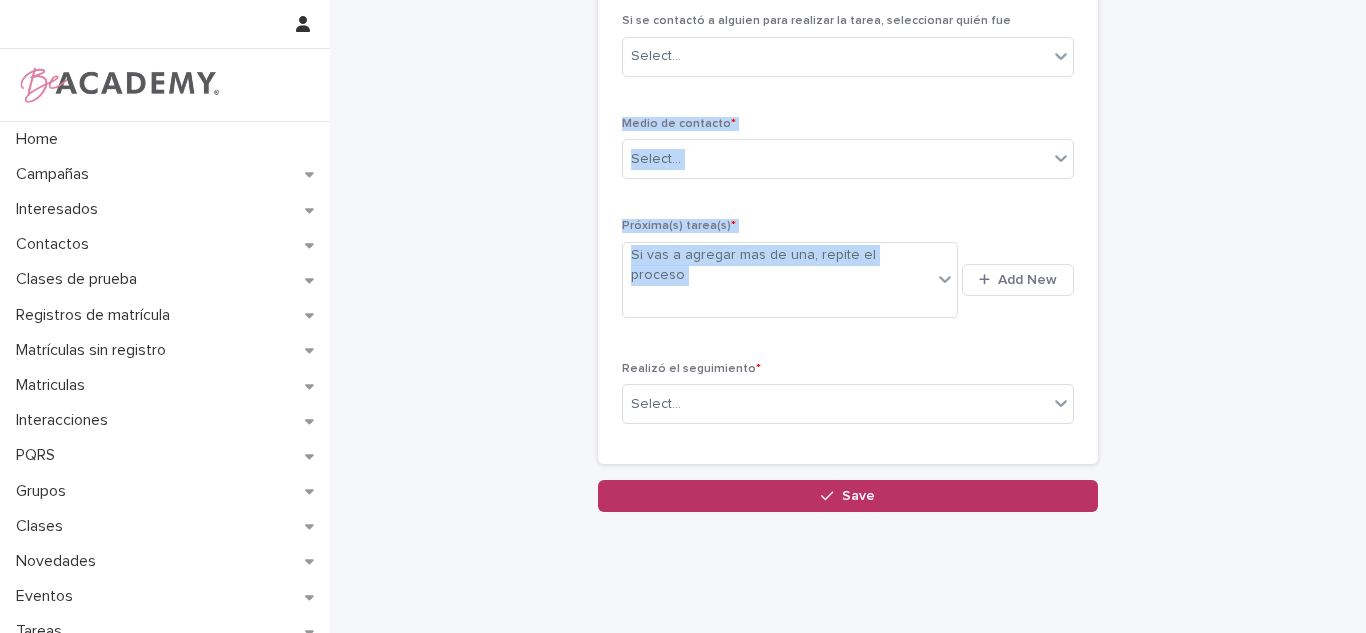 drag, startPoint x: 1324, startPoint y: 249, endPoint x: 1365, endPoint y: 142, distance: 114.58621 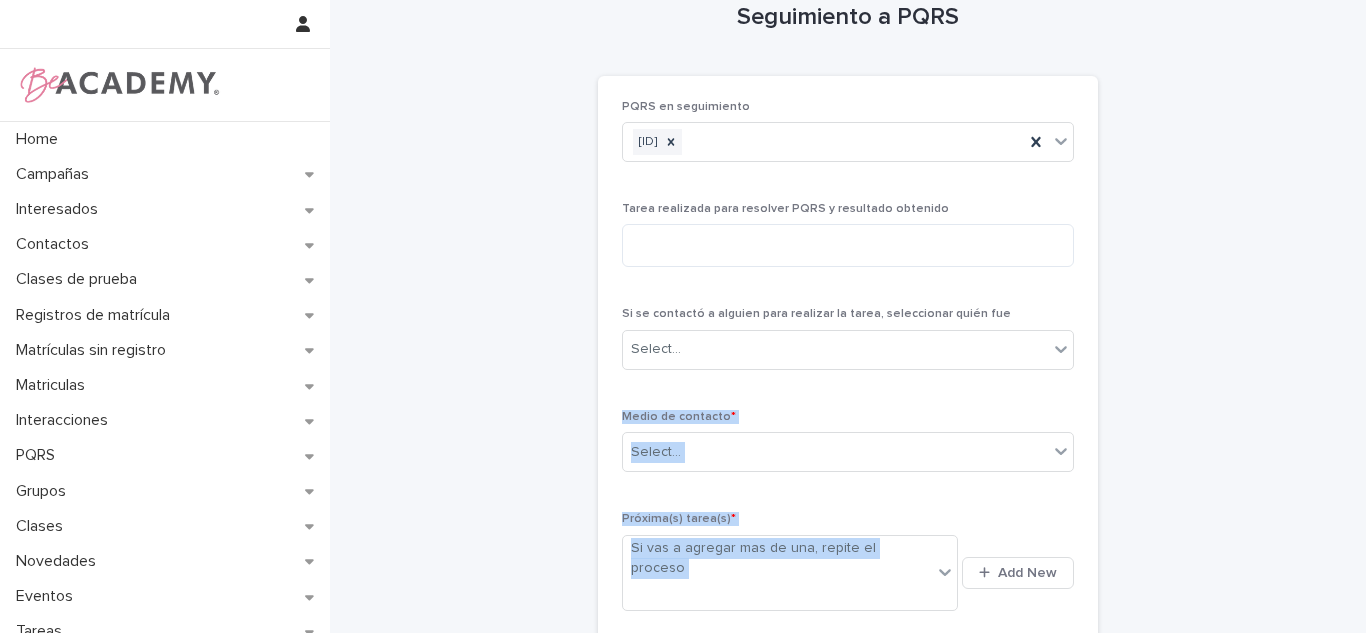 scroll, scrollTop: 0, scrollLeft: 0, axis: both 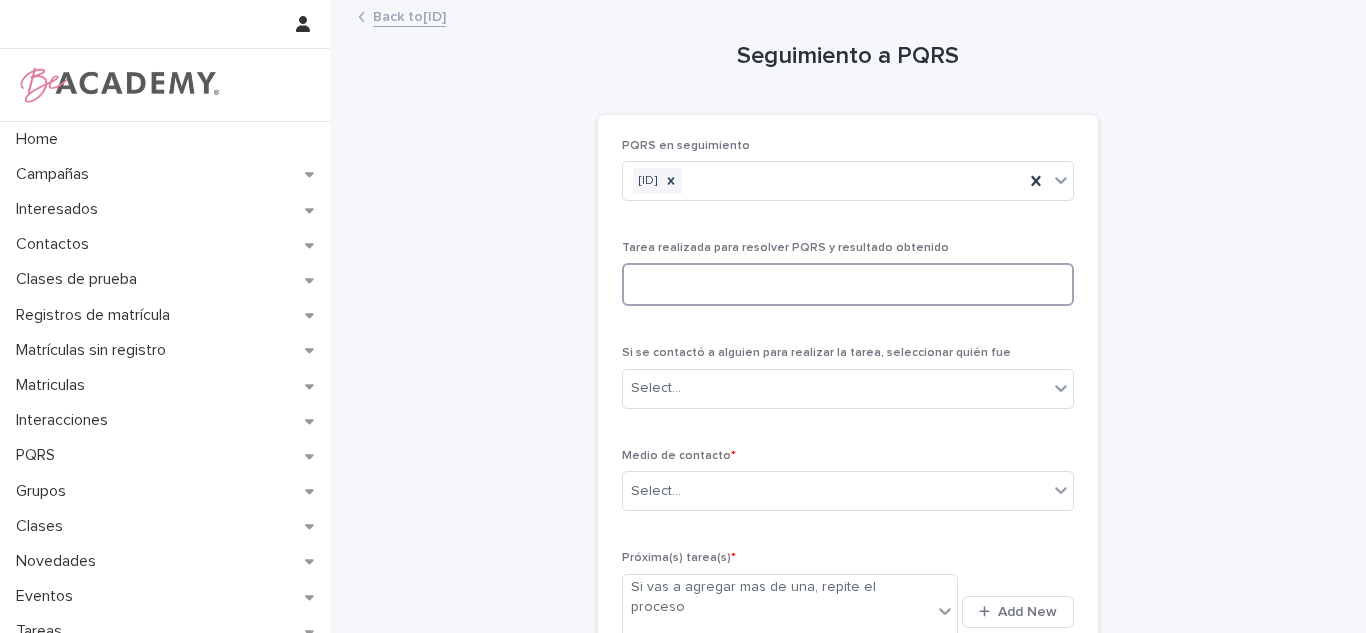 click at bounding box center (848, 284) 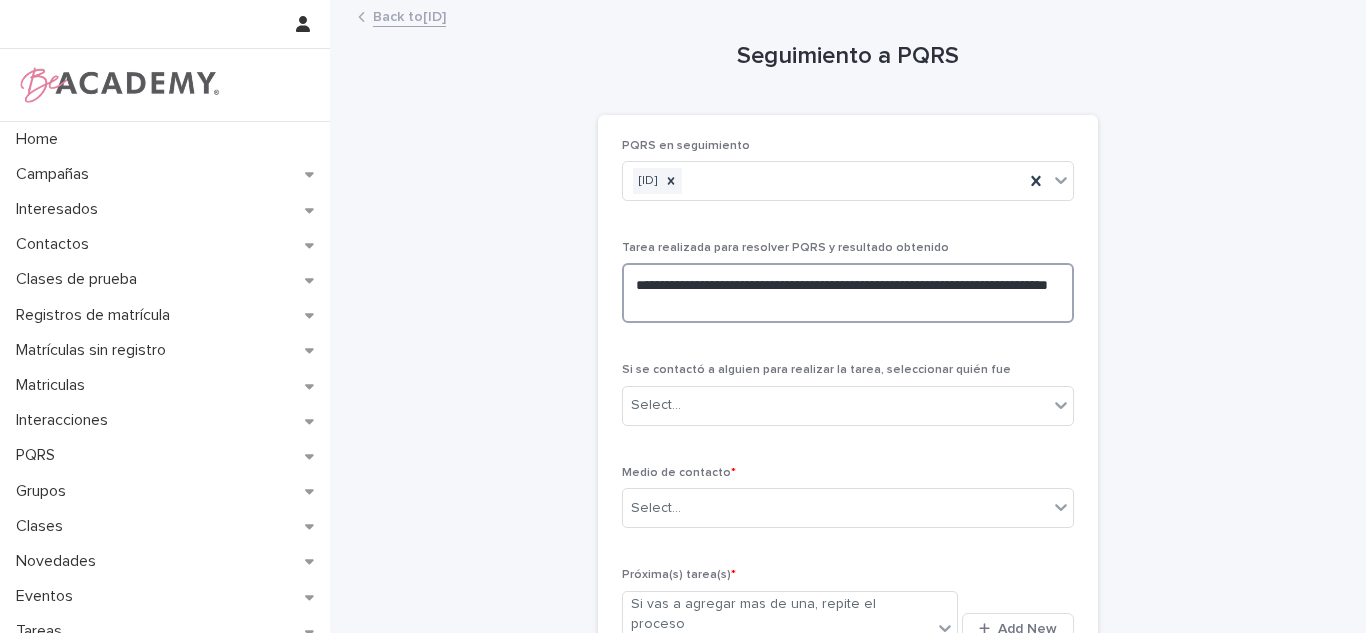 type on "**********" 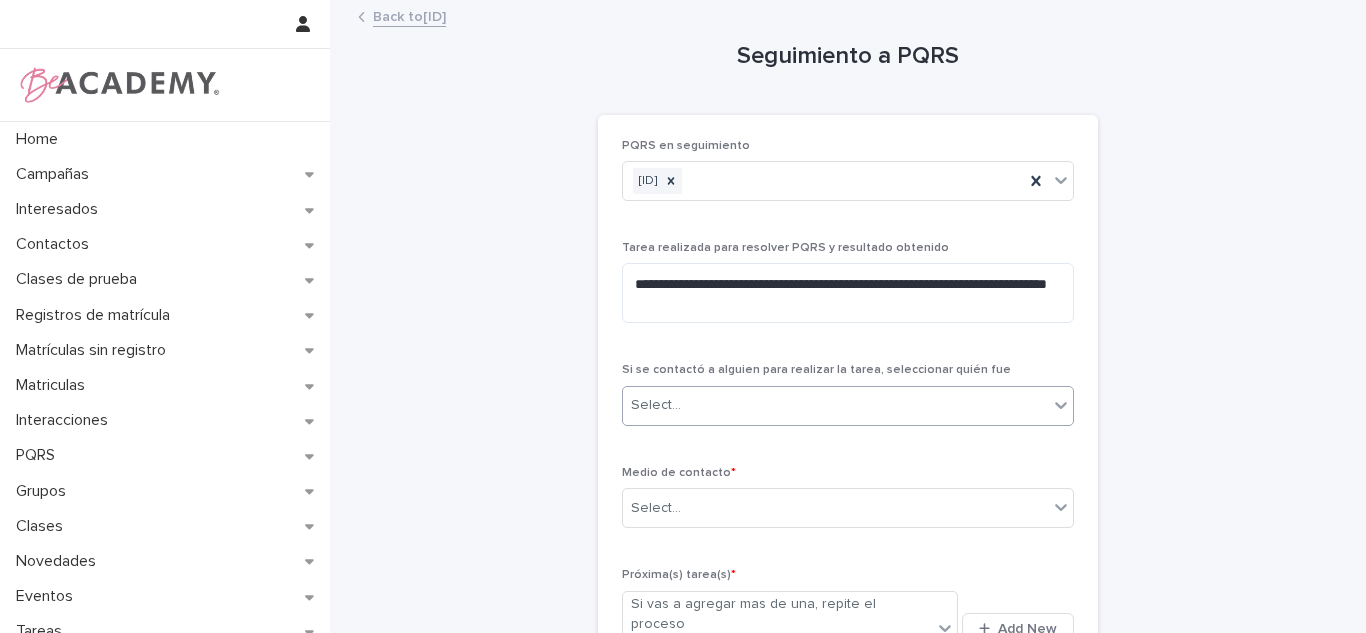type on "*" 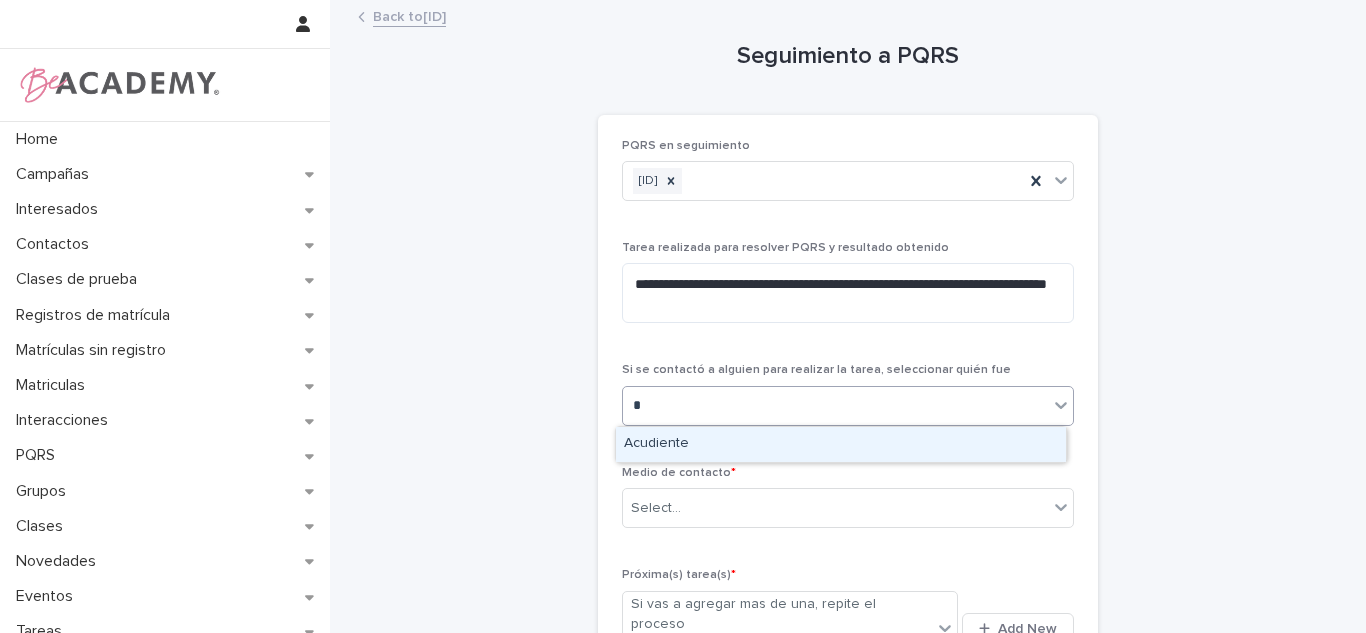 click on "Acudiente" at bounding box center (841, 444) 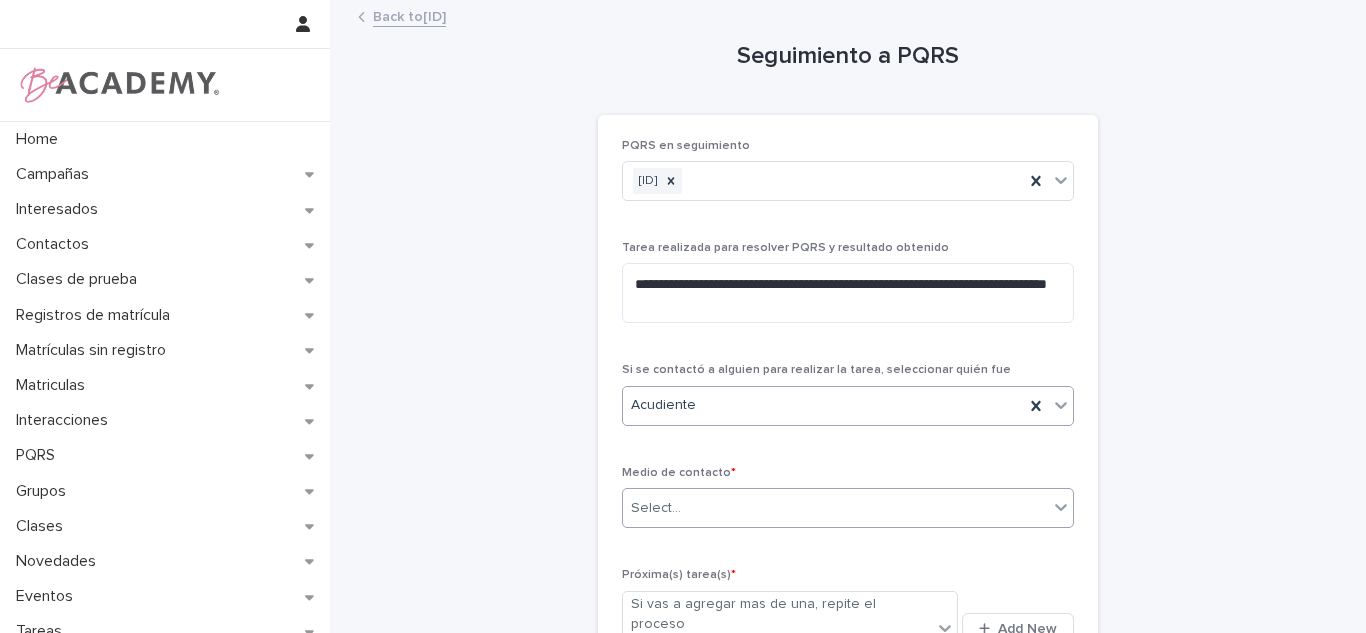 click on "Select..." at bounding box center [835, 508] 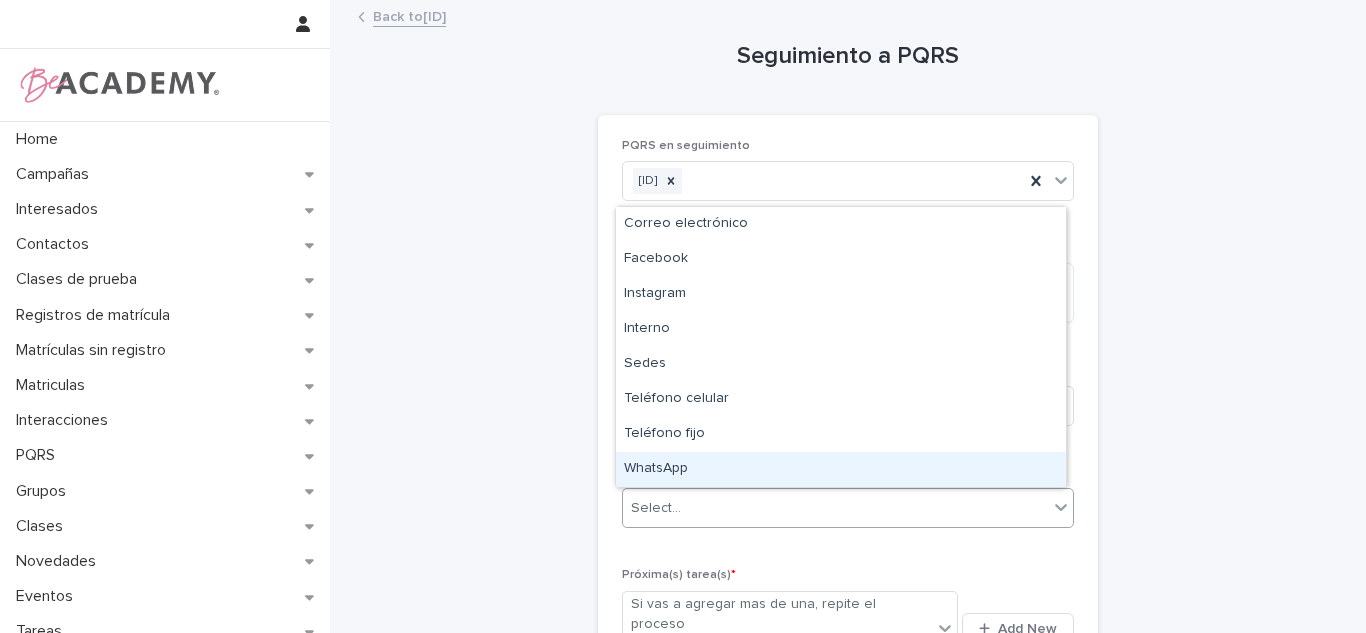 drag, startPoint x: 715, startPoint y: 469, endPoint x: 1028, endPoint y: 355, distance: 333.1141 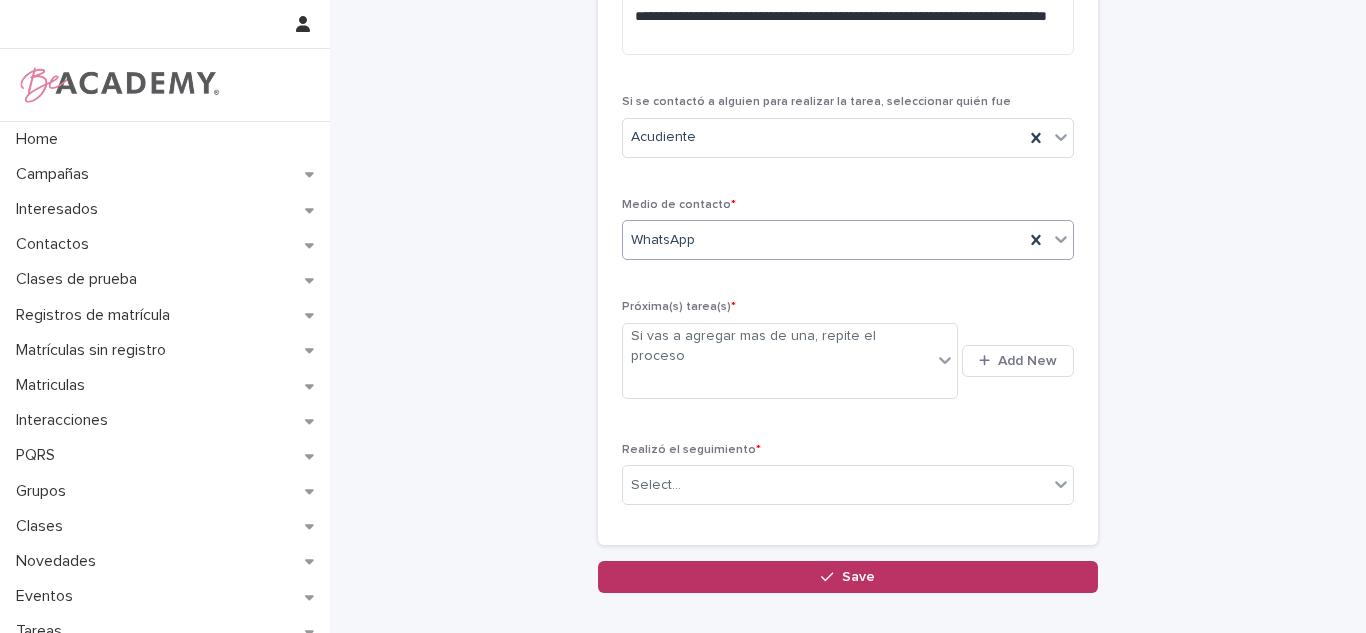 scroll, scrollTop: 280, scrollLeft: 0, axis: vertical 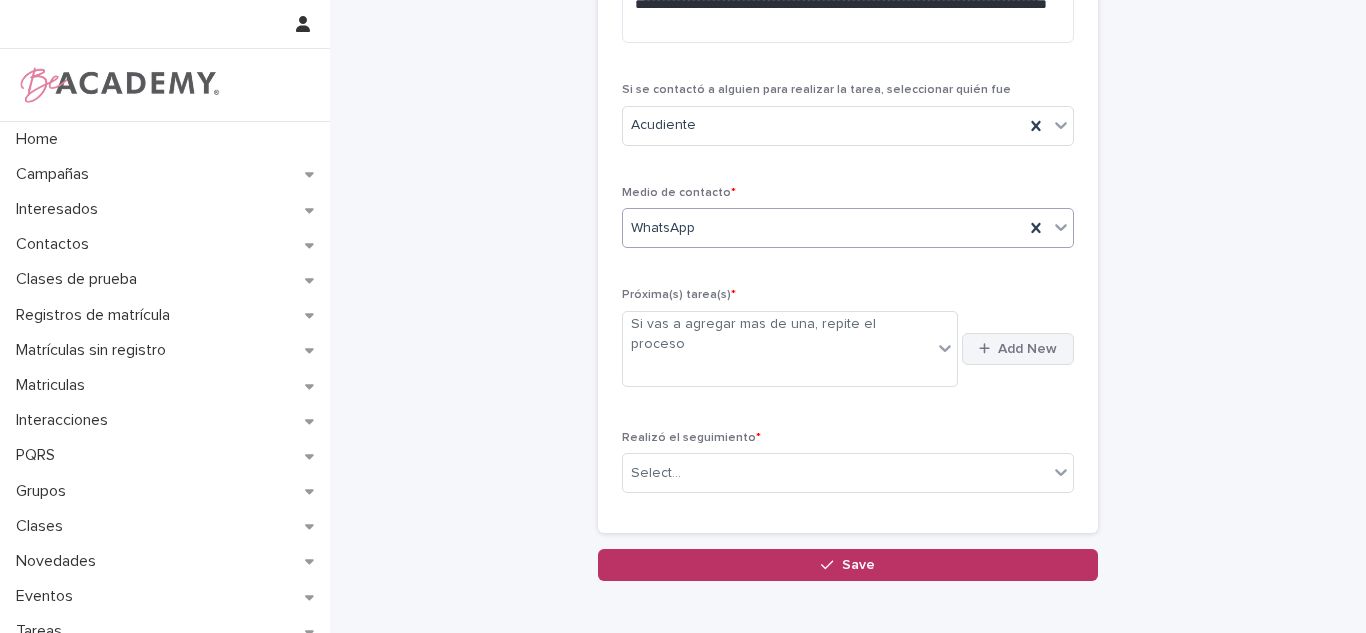 click on "Add New" at bounding box center [1018, 349] 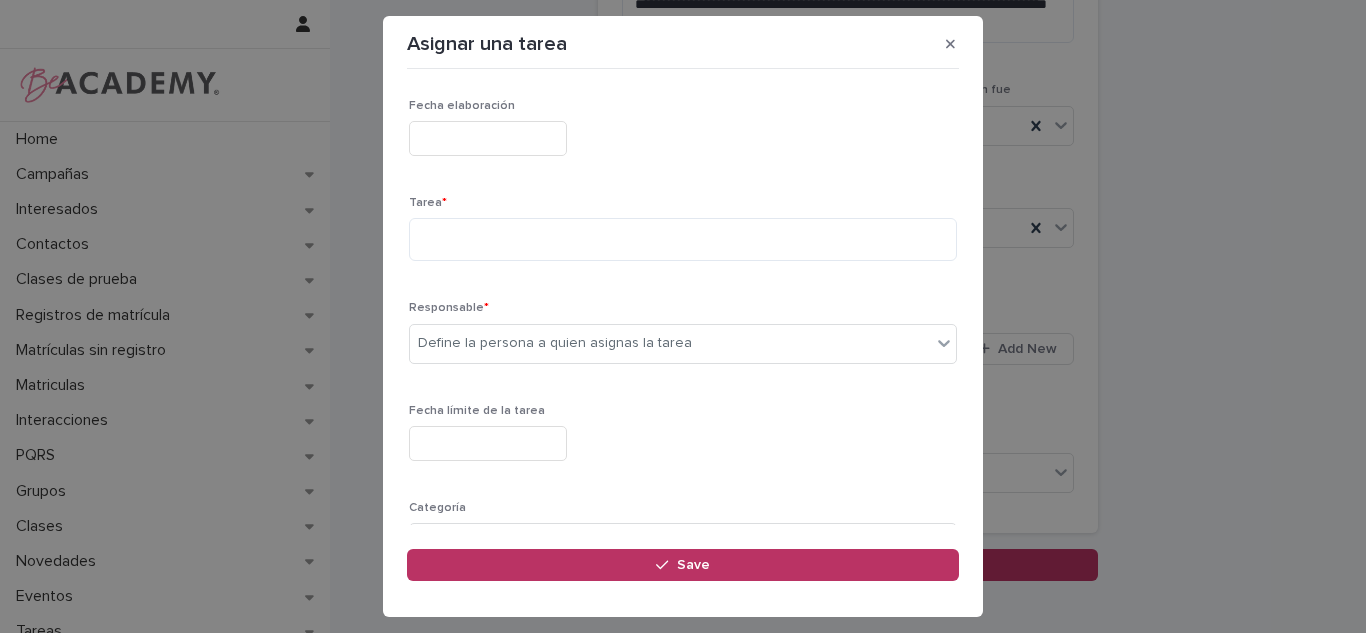 click on "Tarea *" at bounding box center [683, 203] 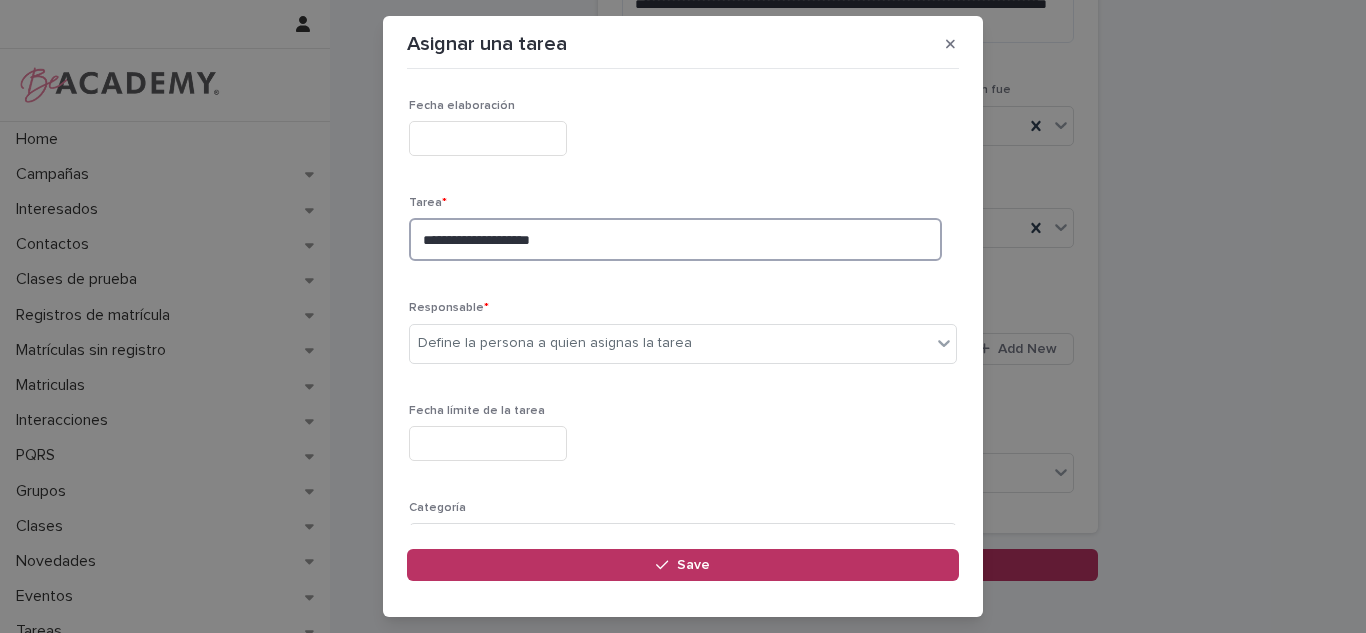 type on "**********" 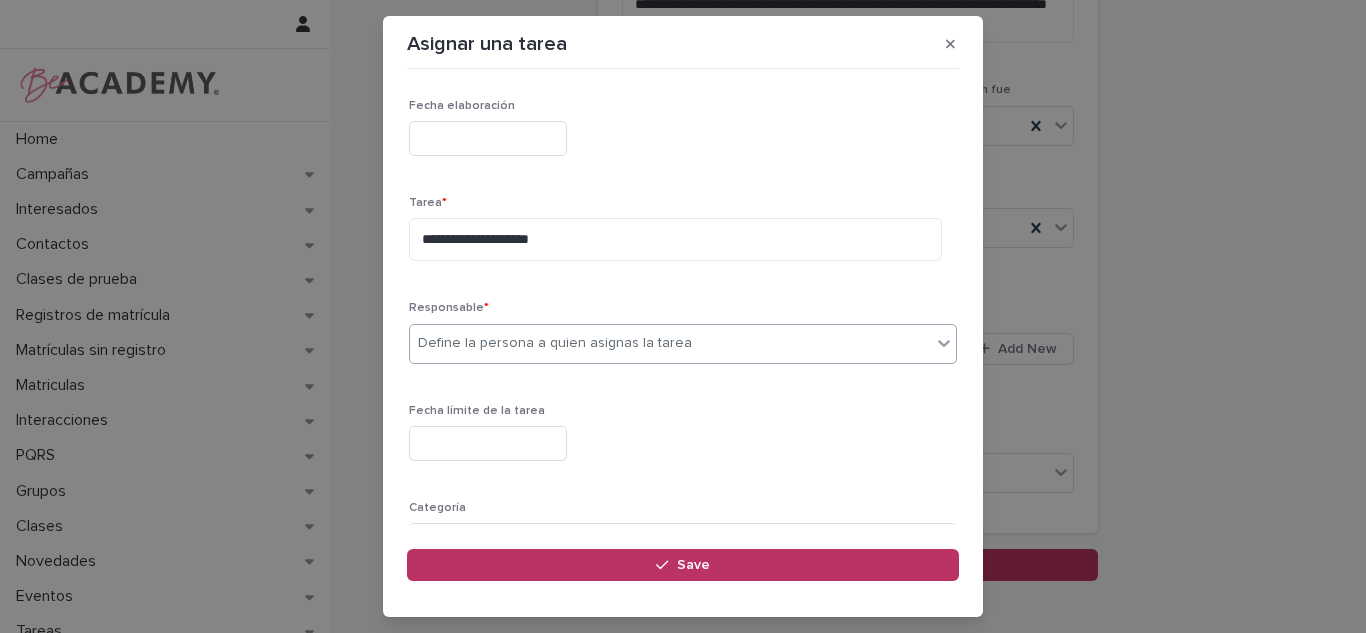click on "Define la persona a quien asignas la tarea" at bounding box center (670, 343) 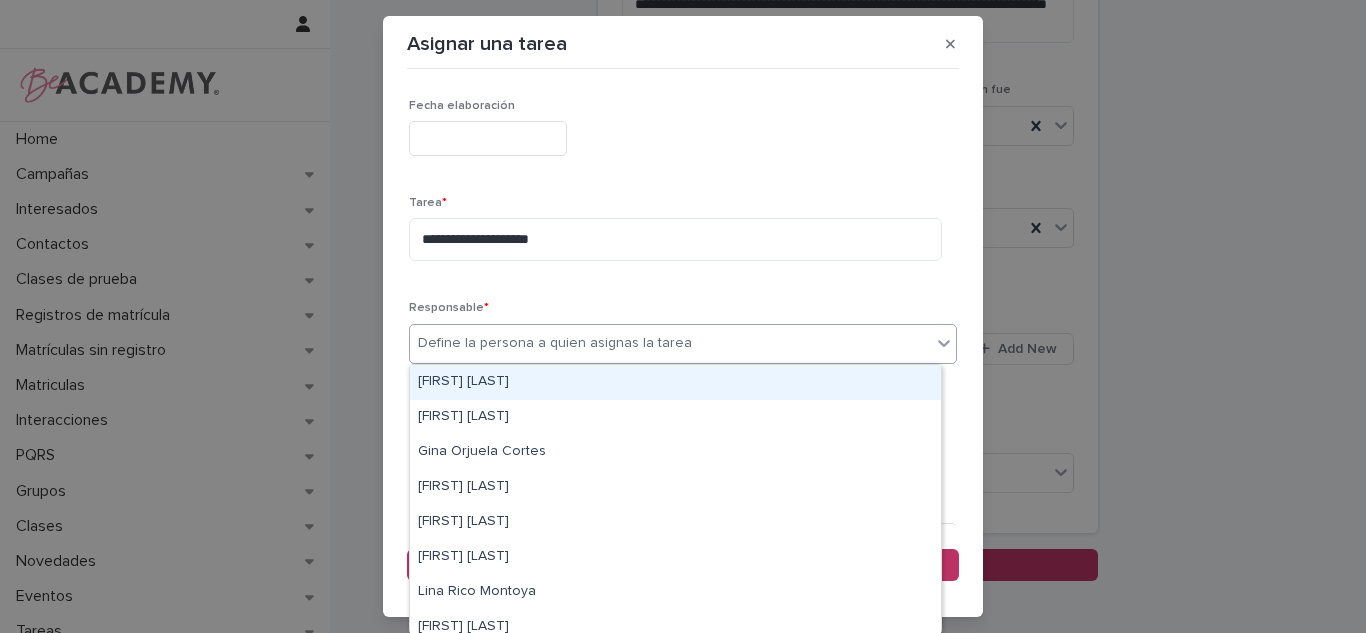 drag, startPoint x: 521, startPoint y: 382, endPoint x: 514, endPoint y: 400, distance: 19.313208 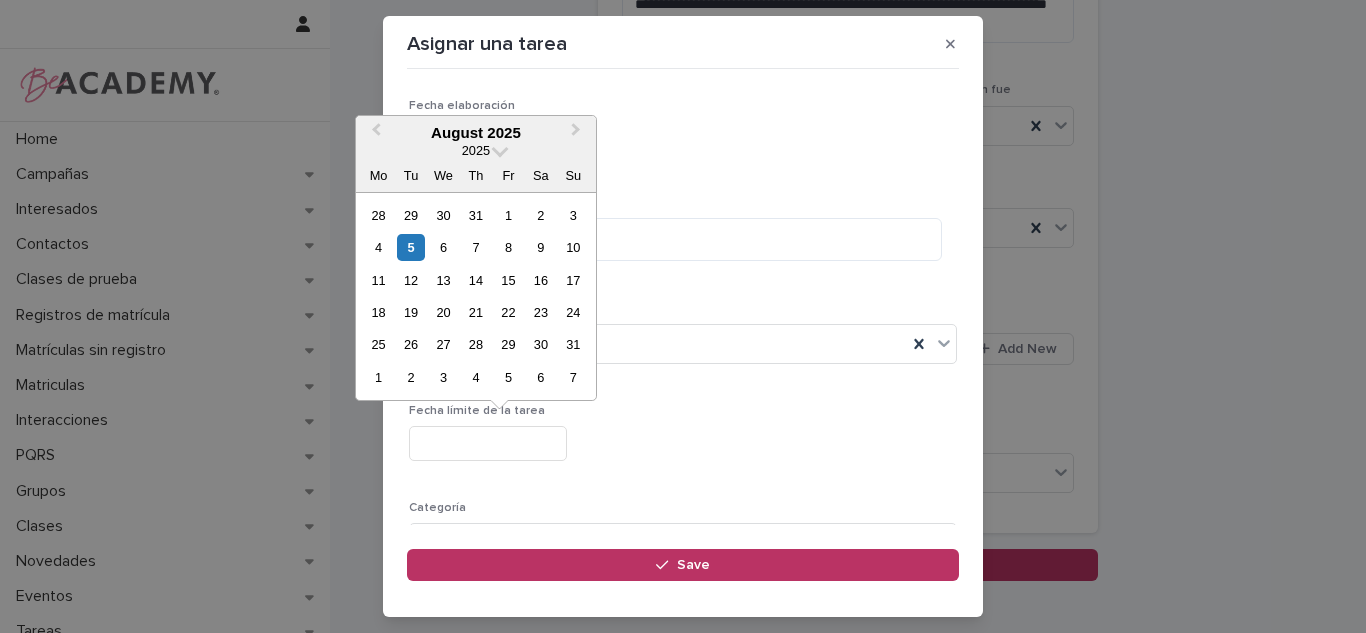 click at bounding box center [488, 443] 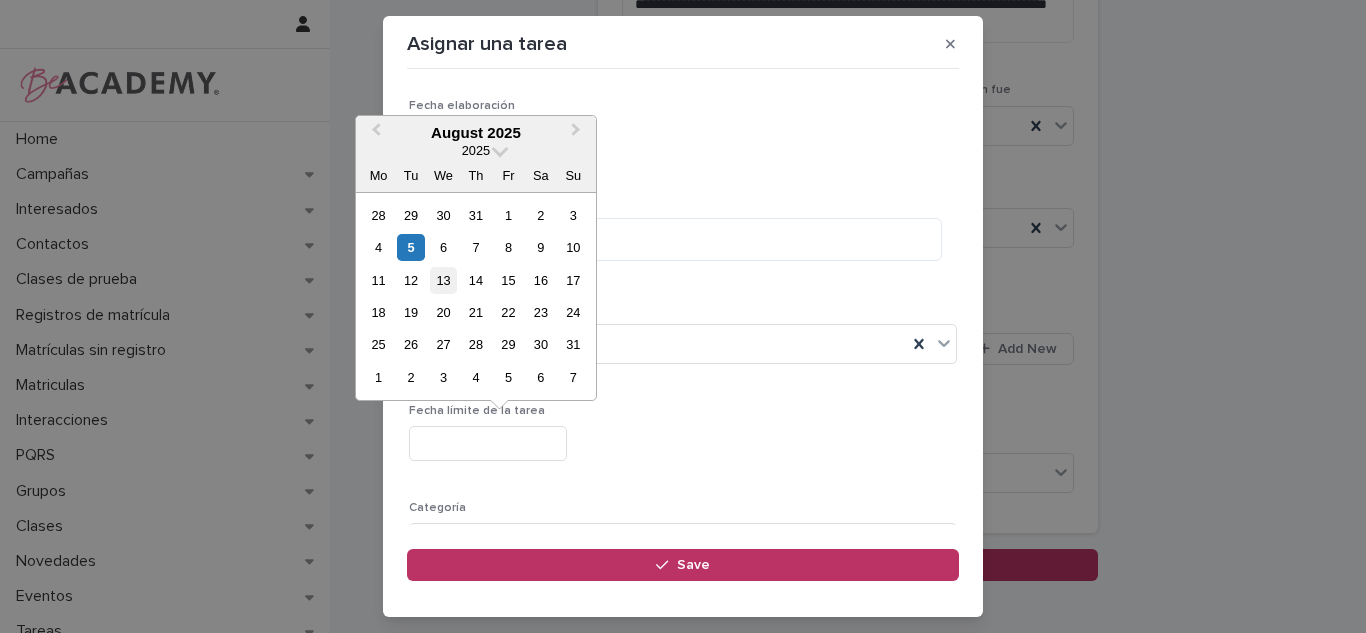click on "11 12 13 14 15 16 17" at bounding box center (475, 280) 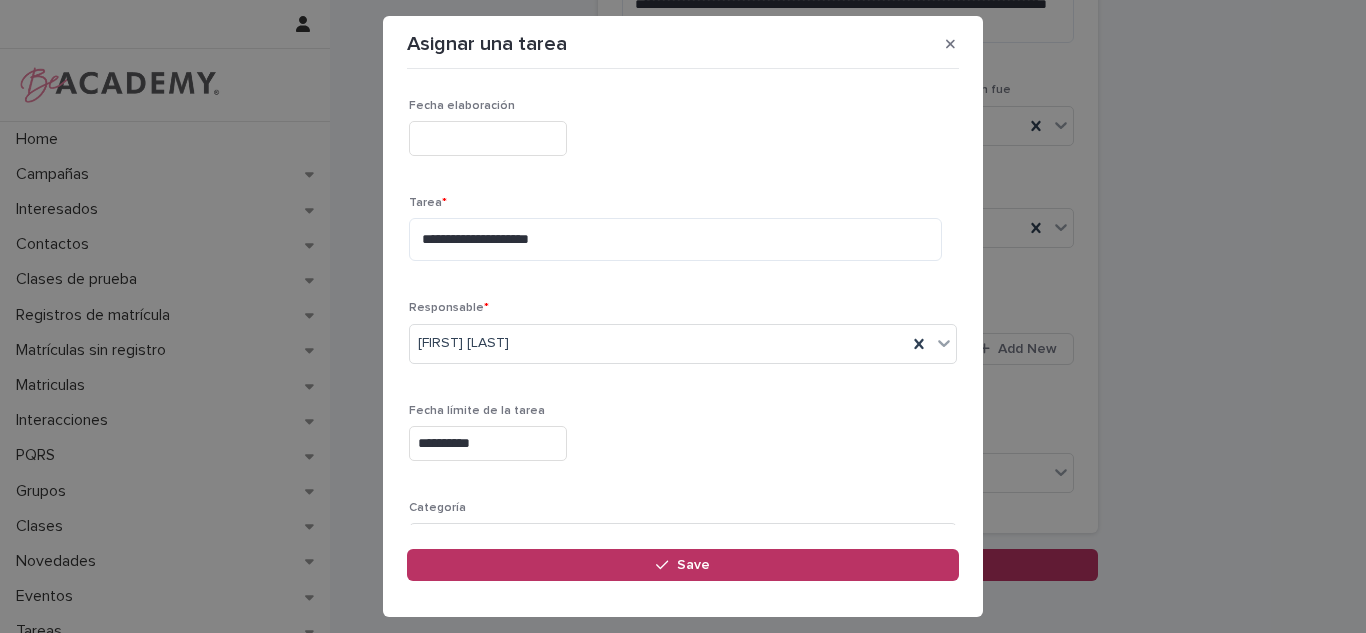 scroll, scrollTop: 203, scrollLeft: 0, axis: vertical 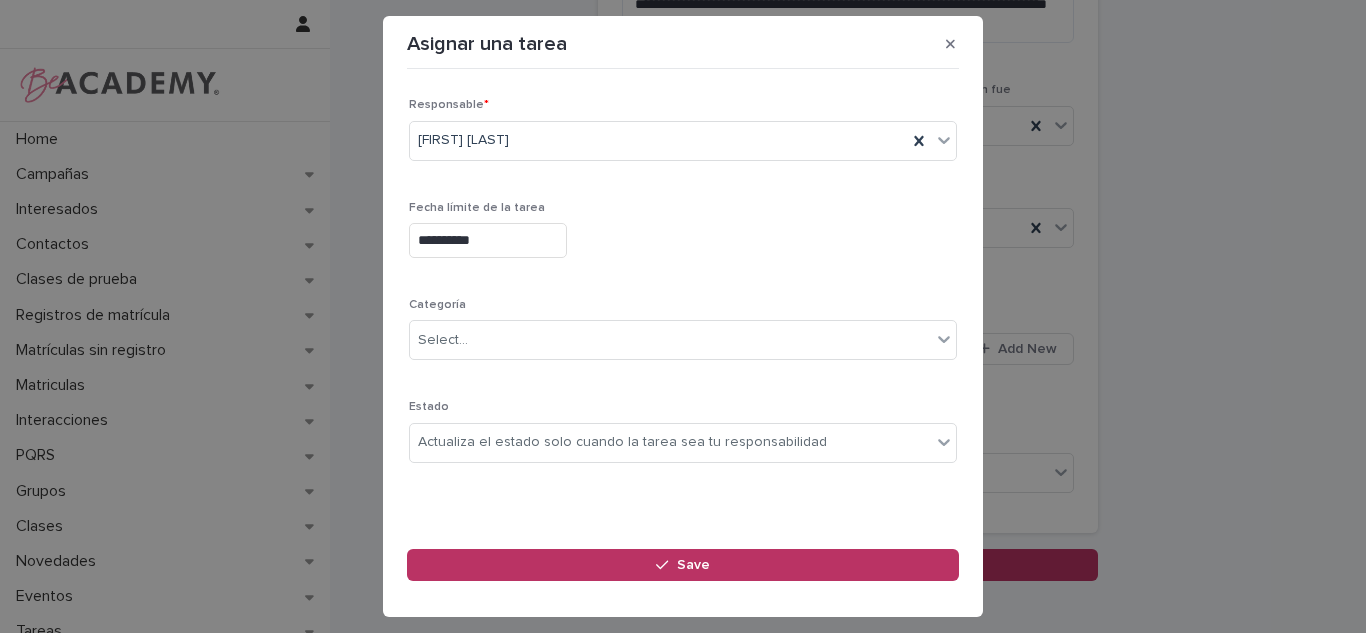 click on "Categoría Select..." at bounding box center [683, 337] 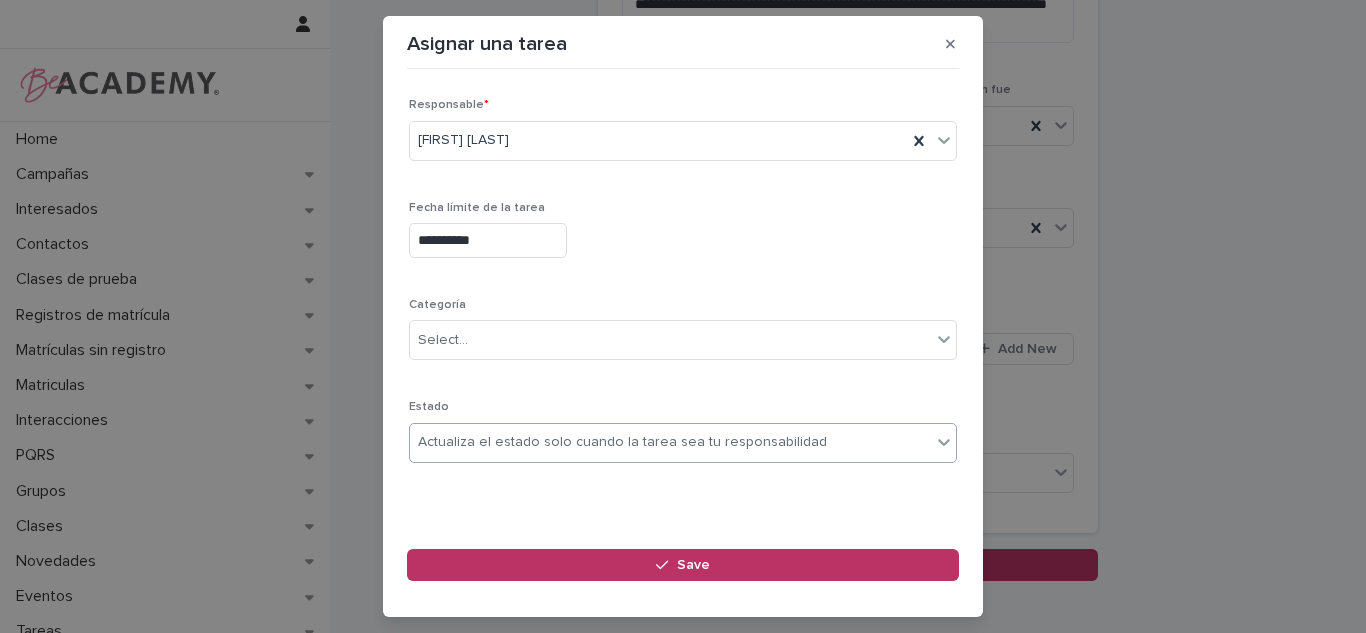 click on "Actualiza el estado solo cuando la tarea sea tu responsabilidad" at bounding box center [622, 442] 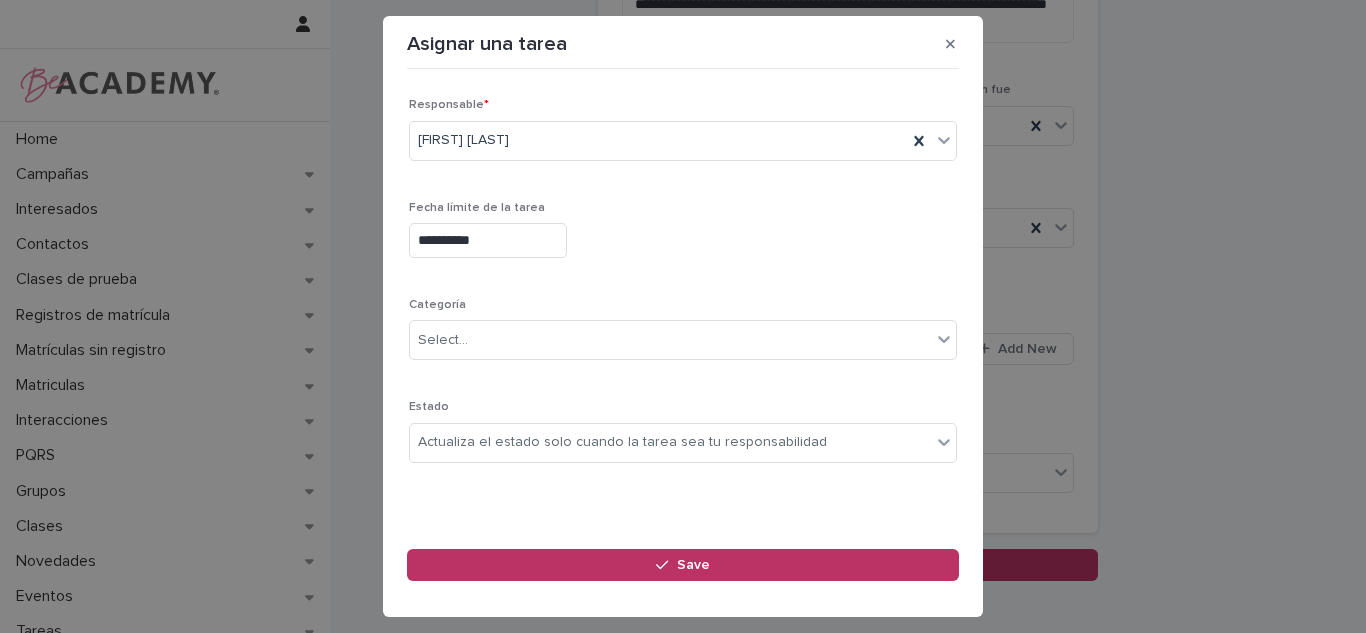 click on "**********" at bounding box center [683, 187] 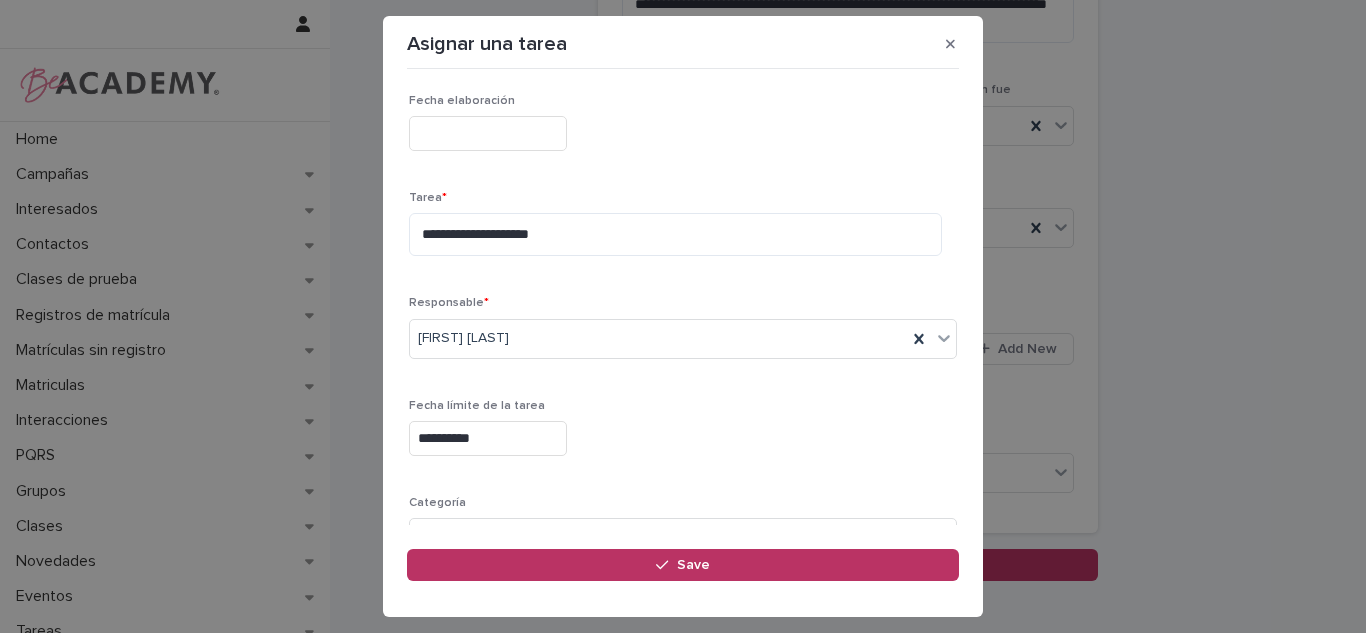 scroll, scrollTop: 0, scrollLeft: 0, axis: both 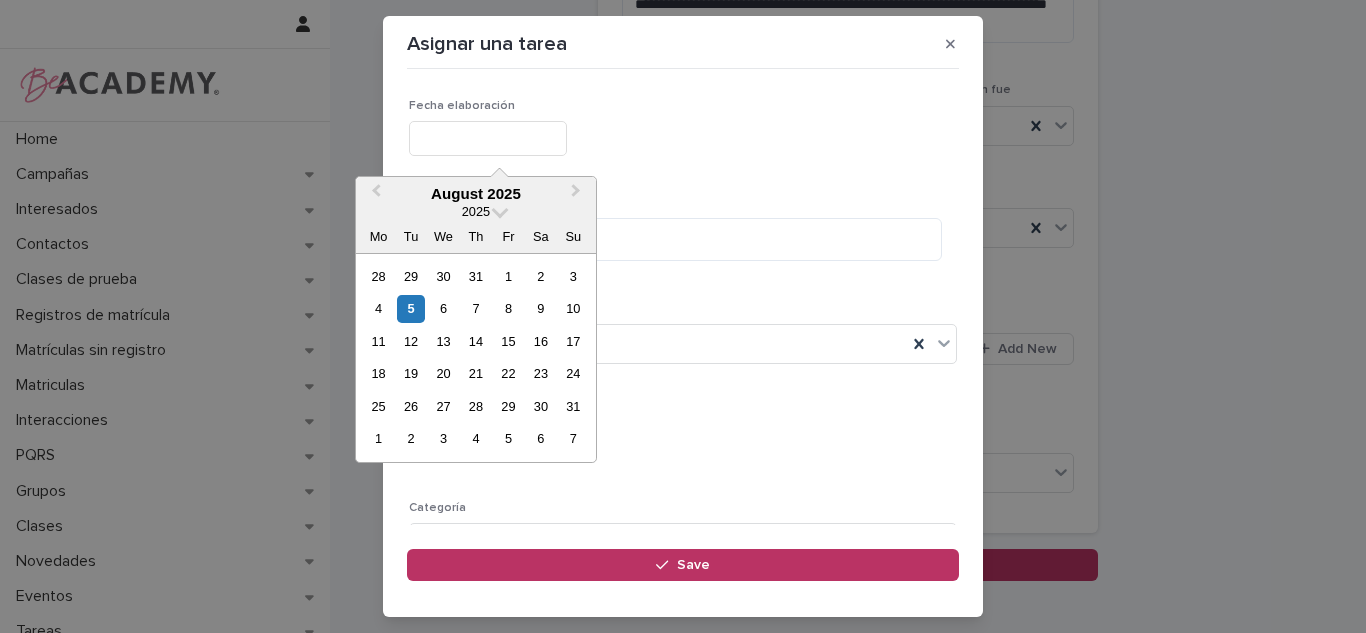 click at bounding box center (488, 138) 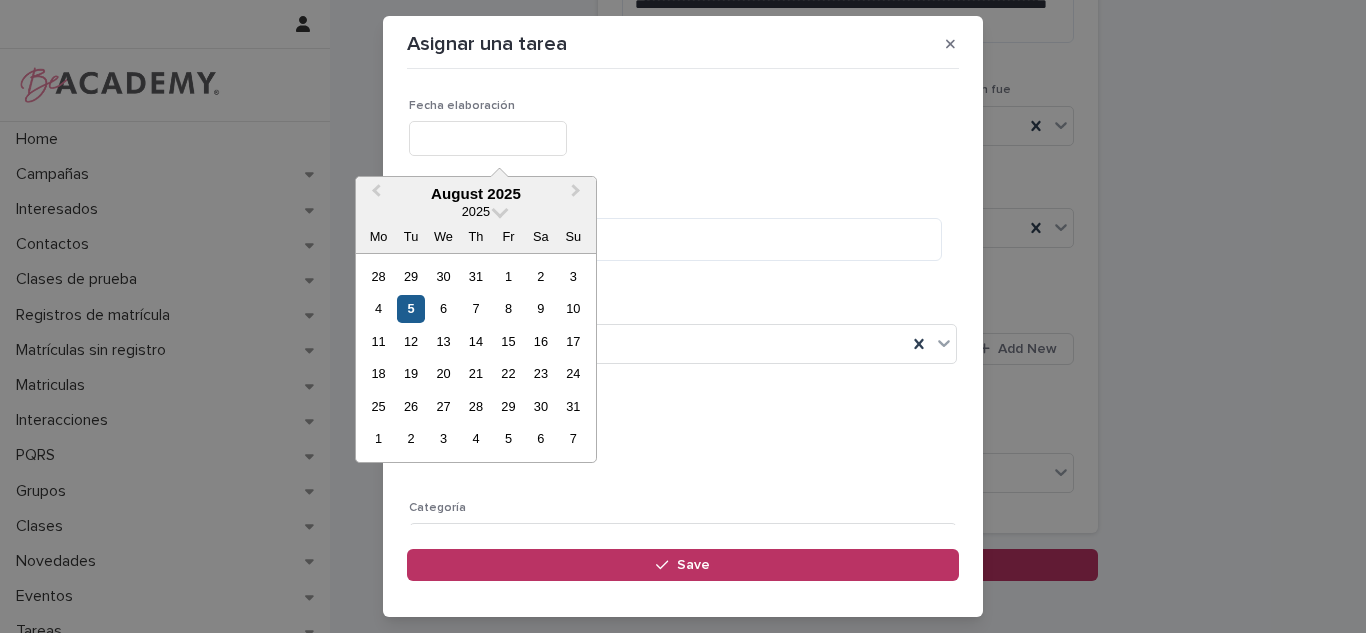 click on "5" at bounding box center (410, 308) 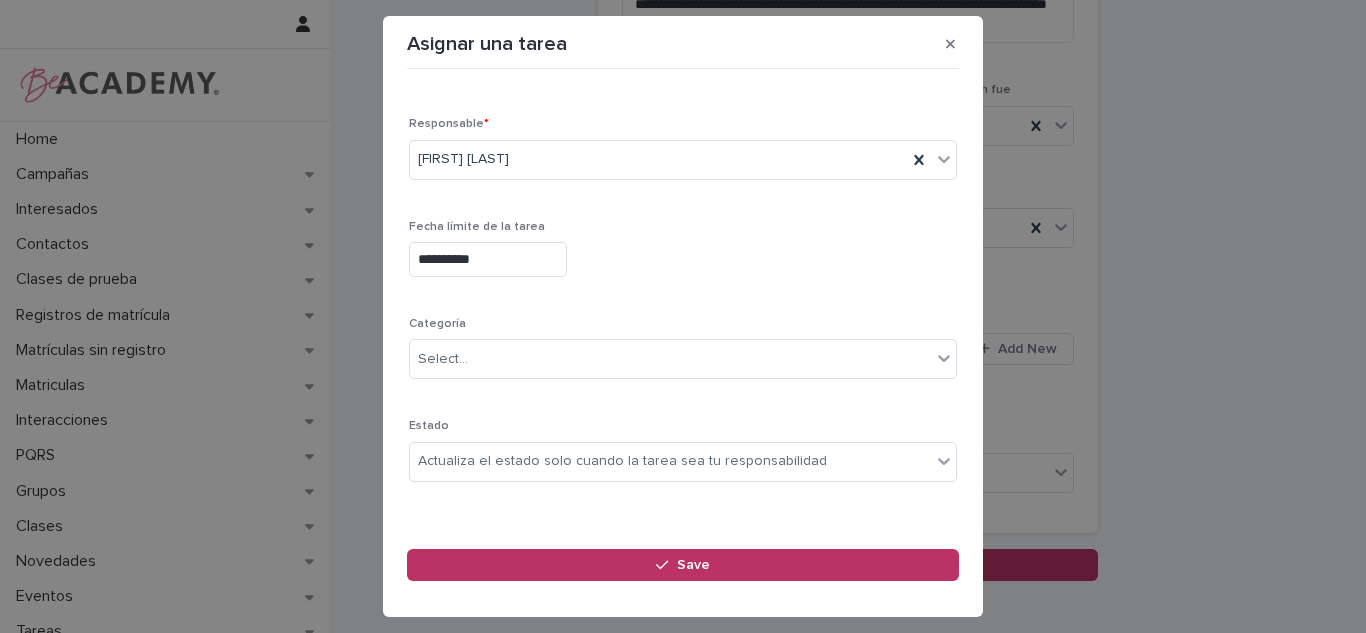 scroll, scrollTop: 203, scrollLeft: 0, axis: vertical 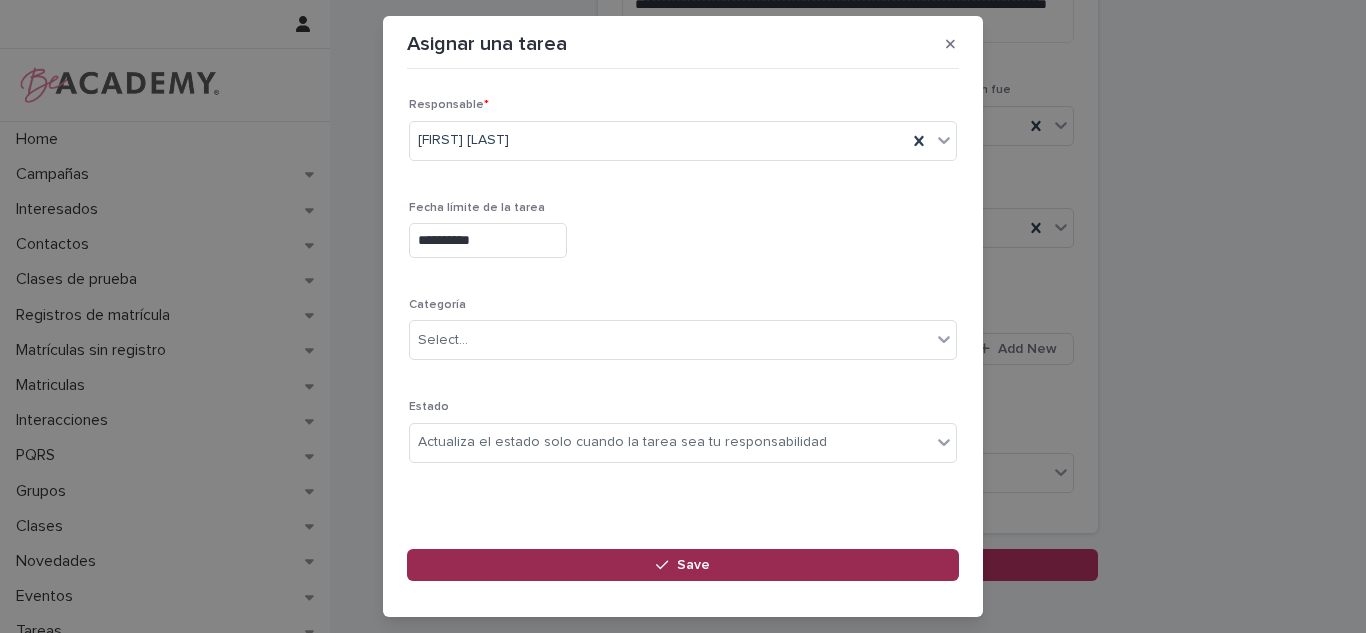 click on "Save" at bounding box center [693, 565] 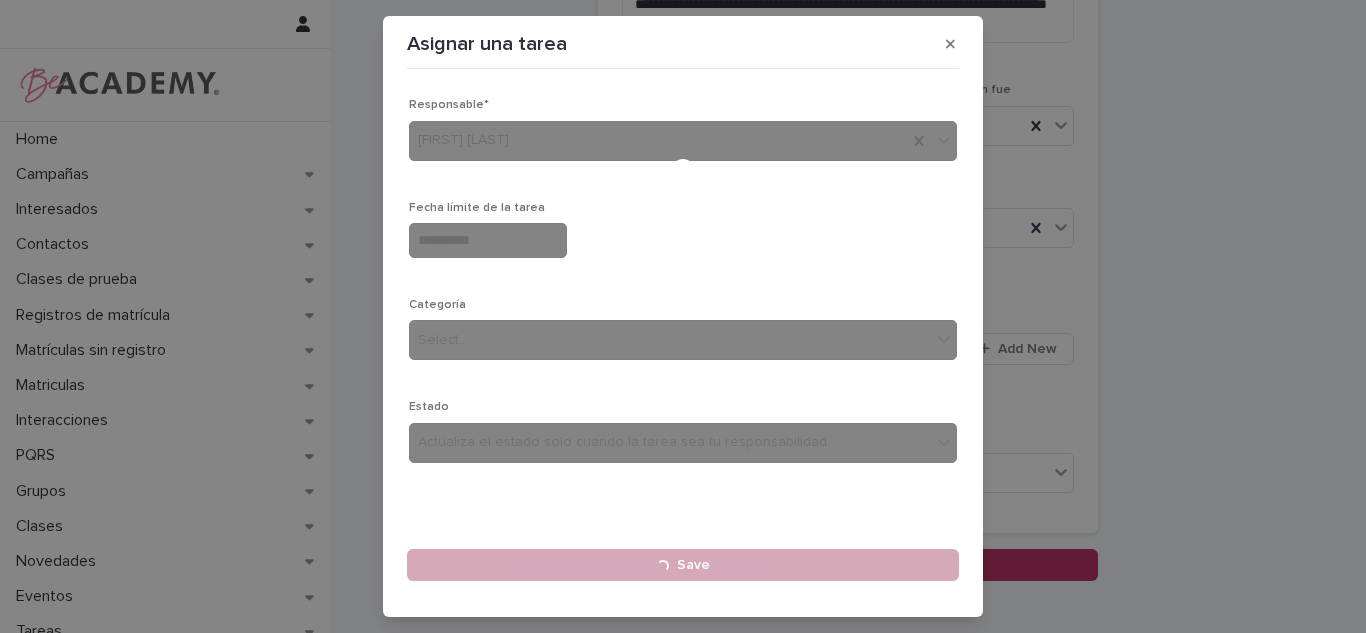 type 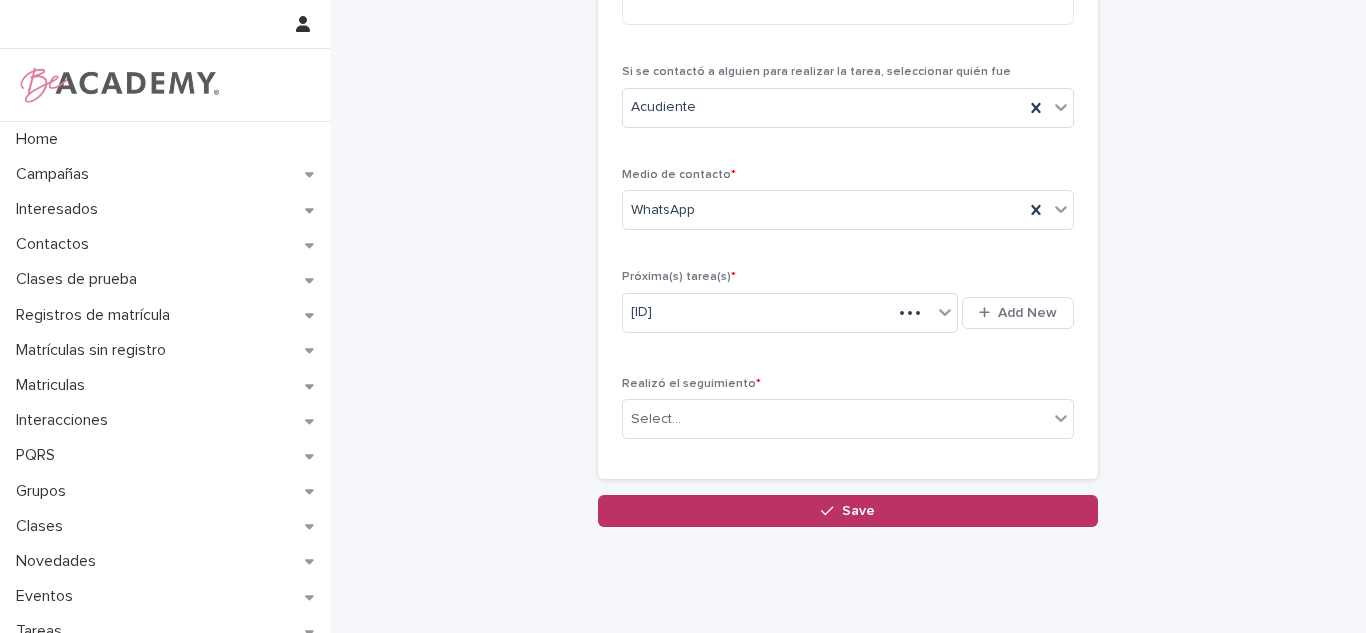 scroll, scrollTop: 280, scrollLeft: 0, axis: vertical 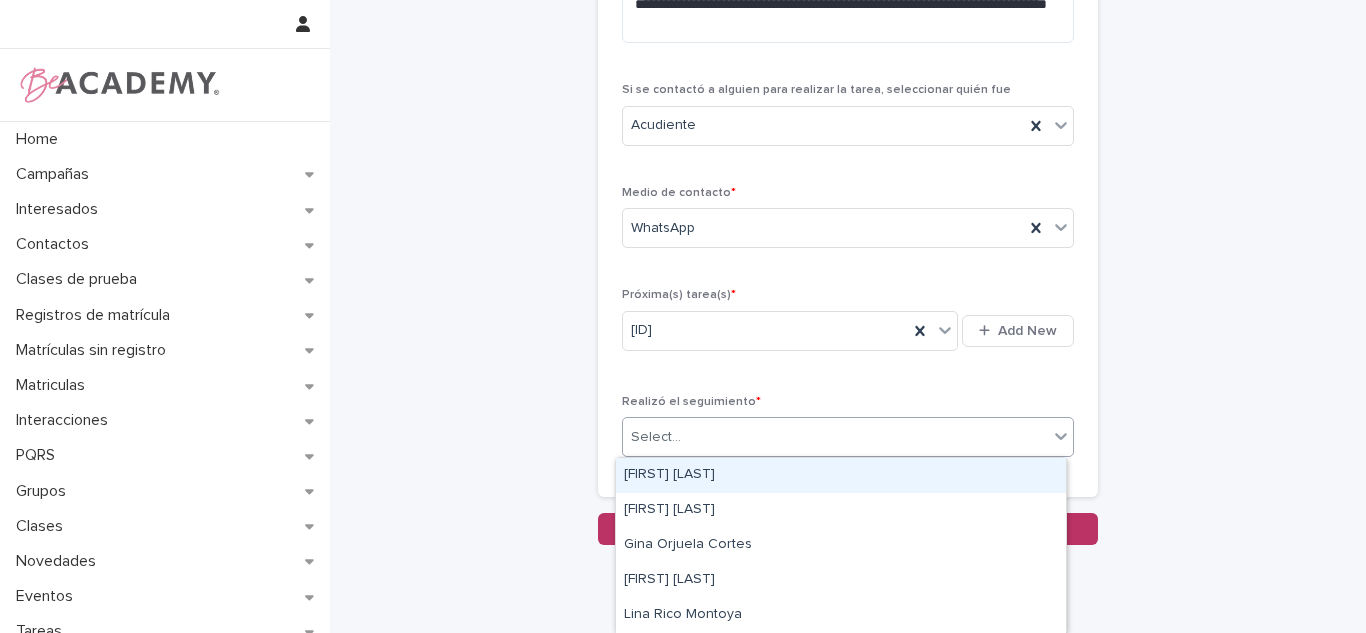 click on "Select..." at bounding box center [835, 437] 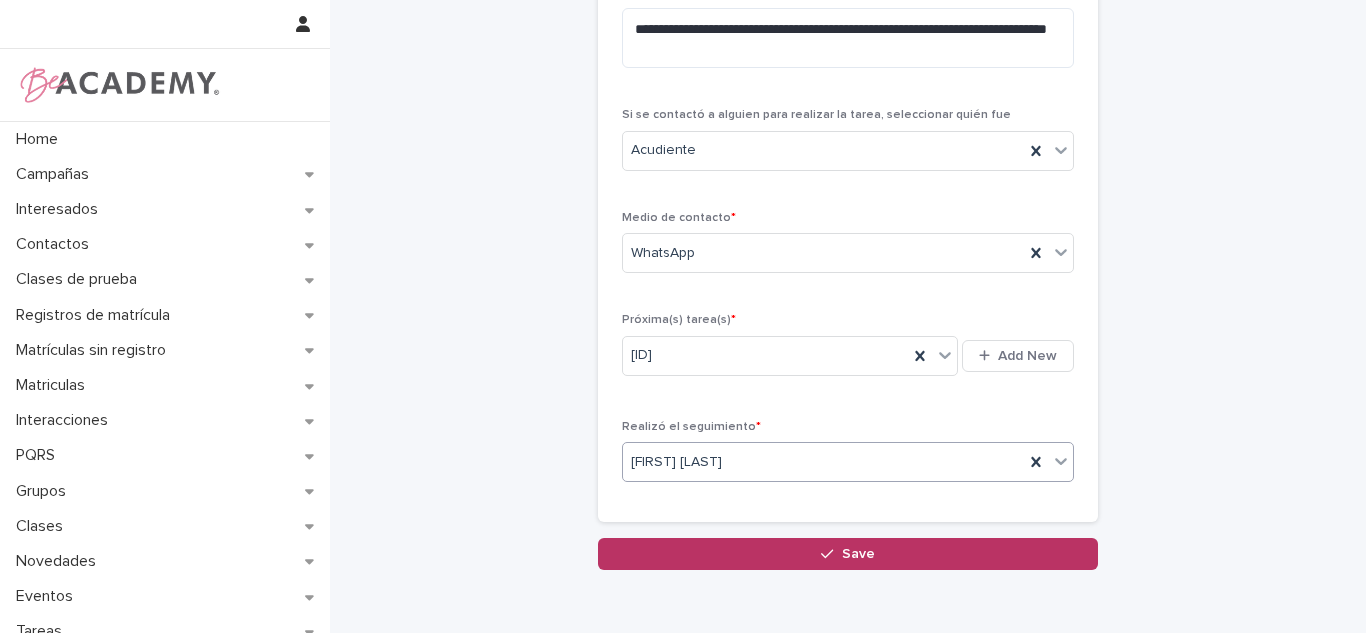 scroll, scrollTop: 250, scrollLeft: 0, axis: vertical 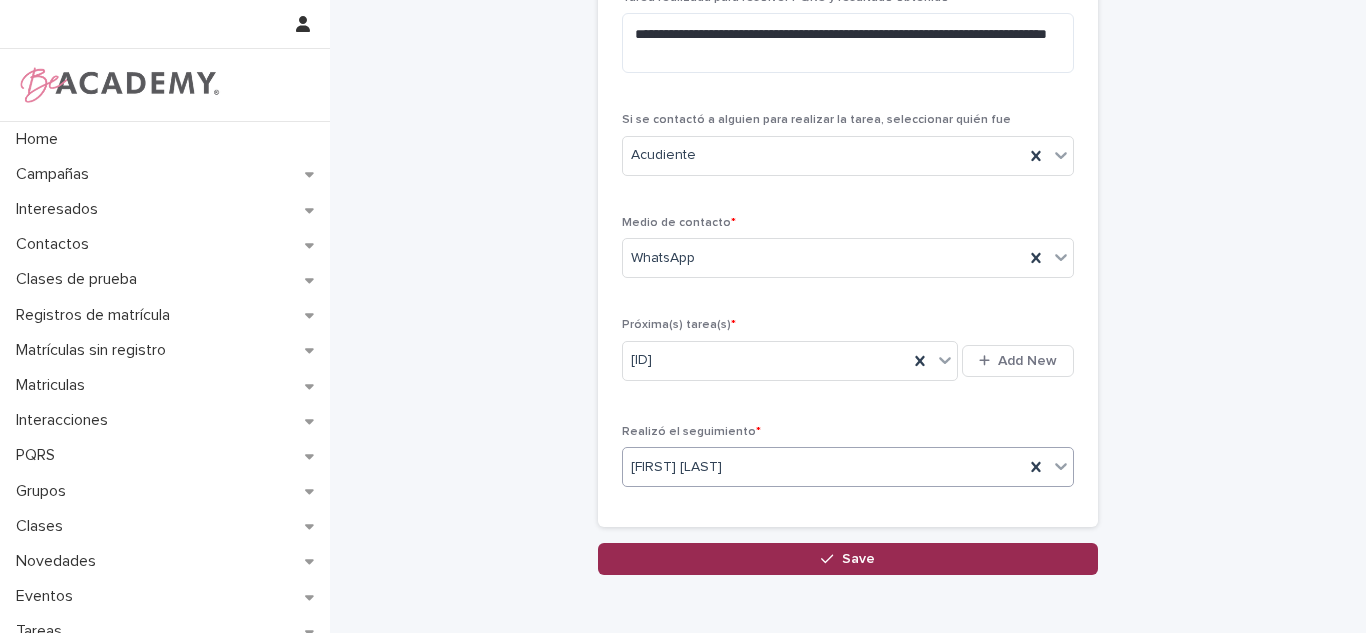 click on "Save" at bounding box center (848, 559) 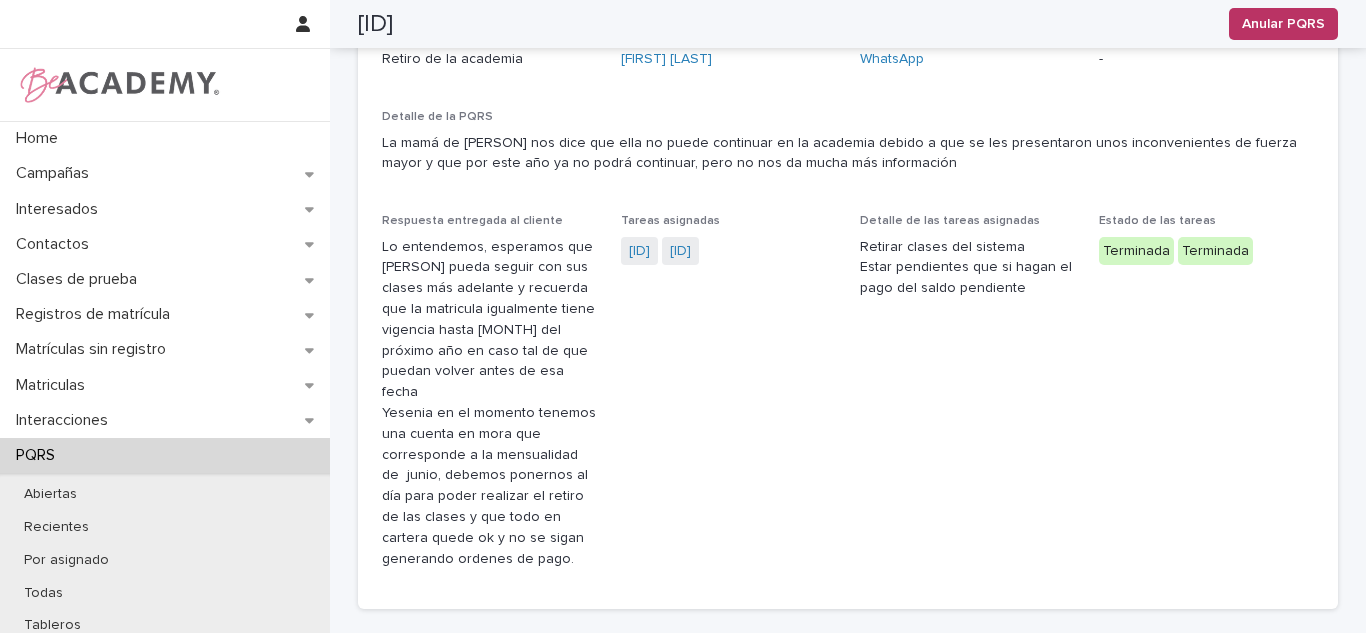 scroll, scrollTop: 177, scrollLeft: 0, axis: vertical 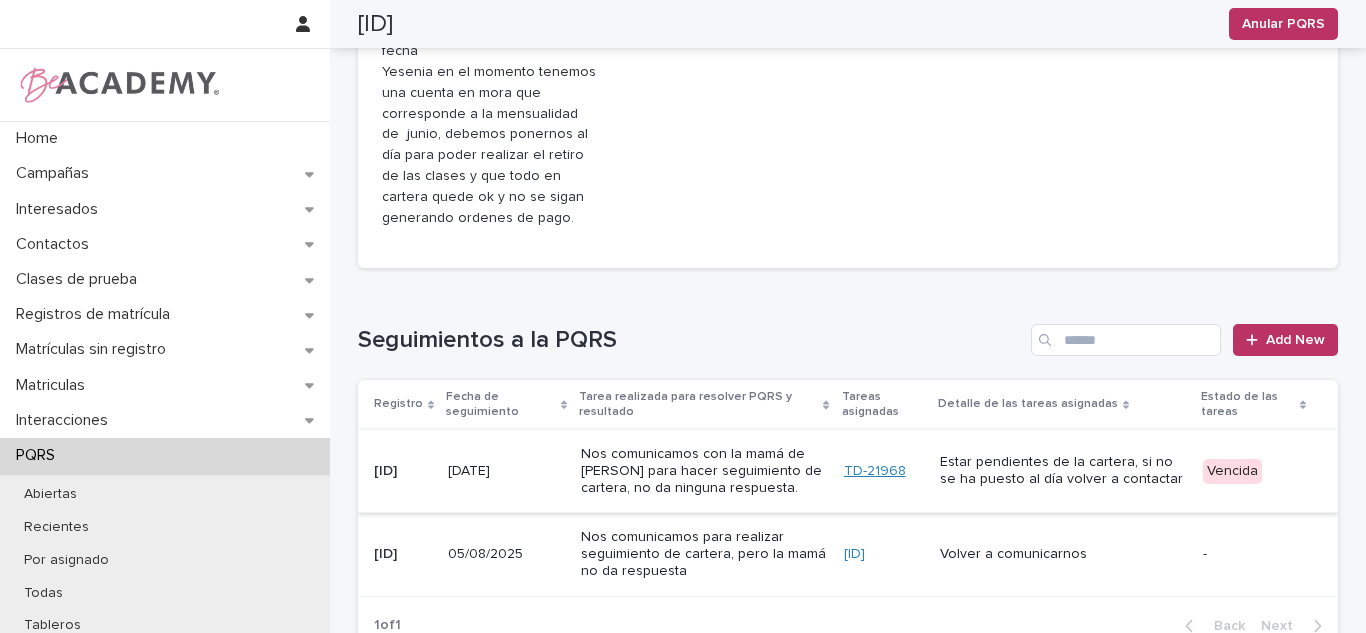 click on "TD-21968" at bounding box center [875, 471] 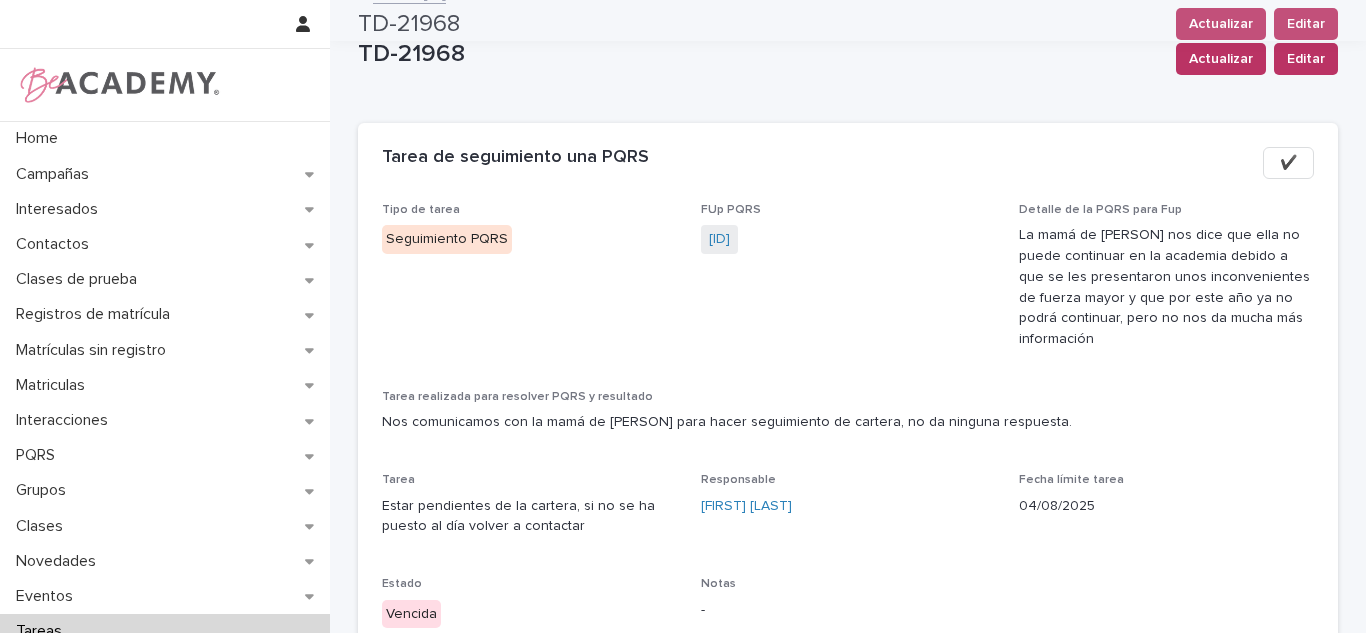 scroll, scrollTop: 10, scrollLeft: 0, axis: vertical 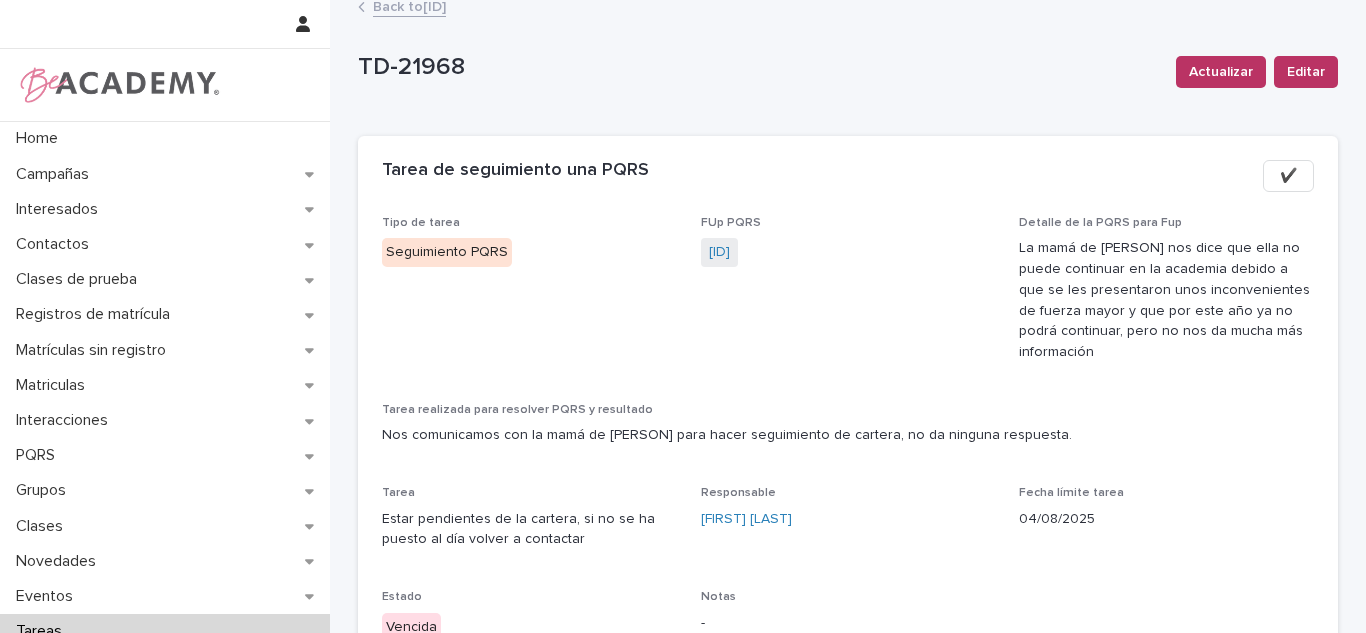 click on "Tarea de seguimiento una PQRS ✔️" at bounding box center (848, 176) 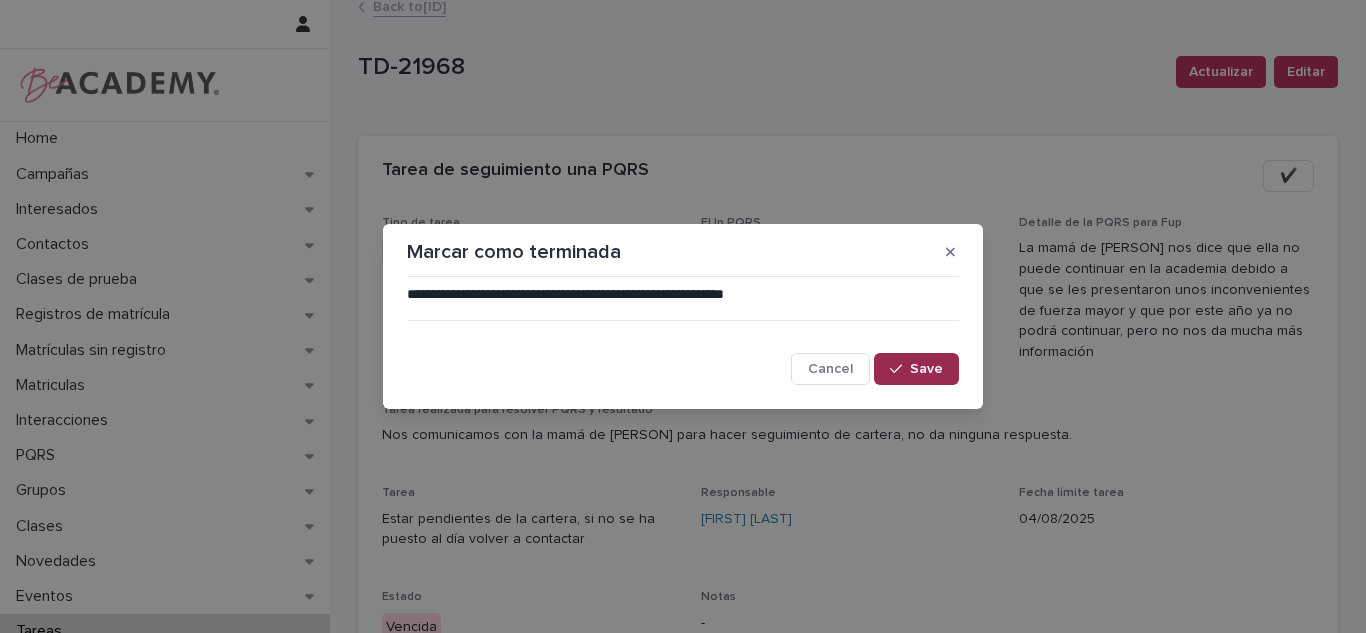 click on "Save" at bounding box center [916, 369] 